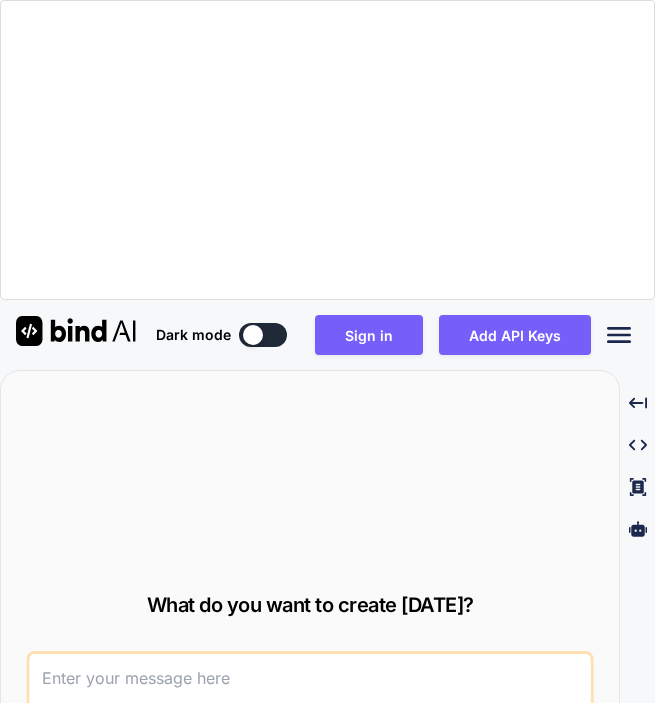 scroll, scrollTop: 0, scrollLeft: 0, axis: both 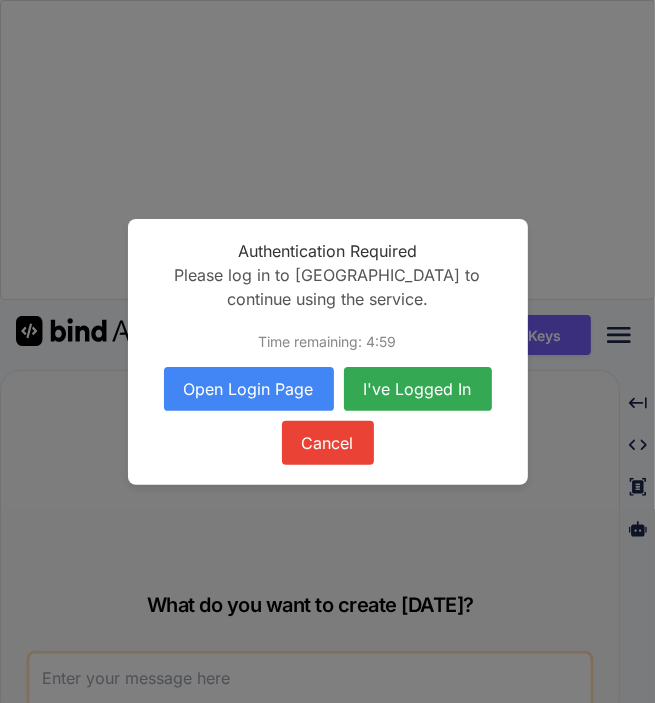 click on "Open Login Page" at bounding box center (249, 389) 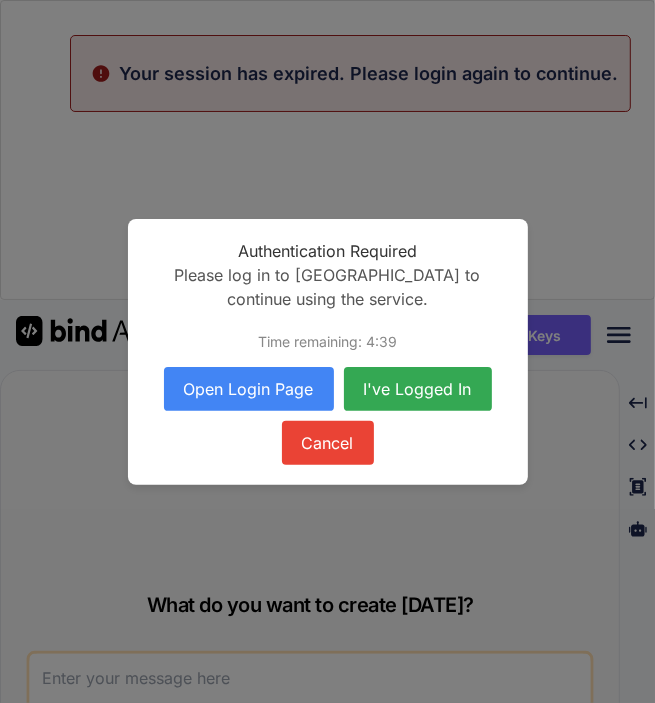 type on "x" 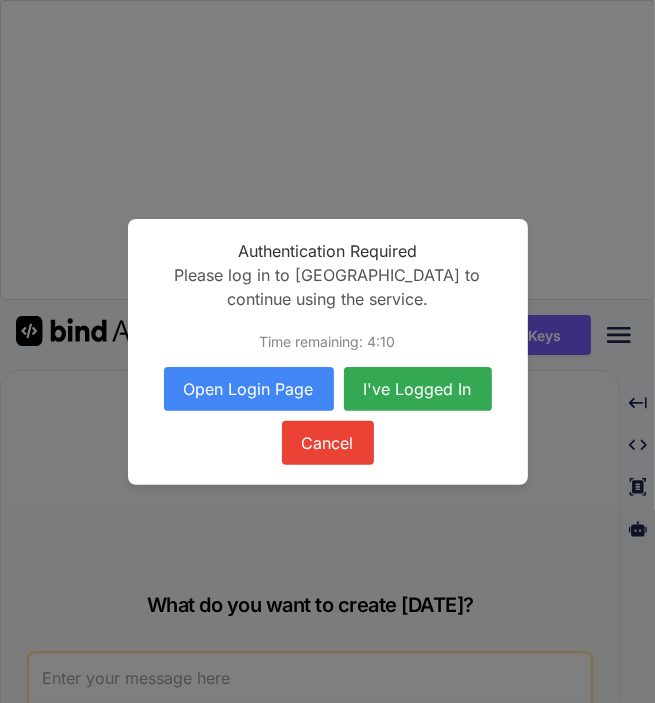 click on "I've Logged In" at bounding box center [418, 389] 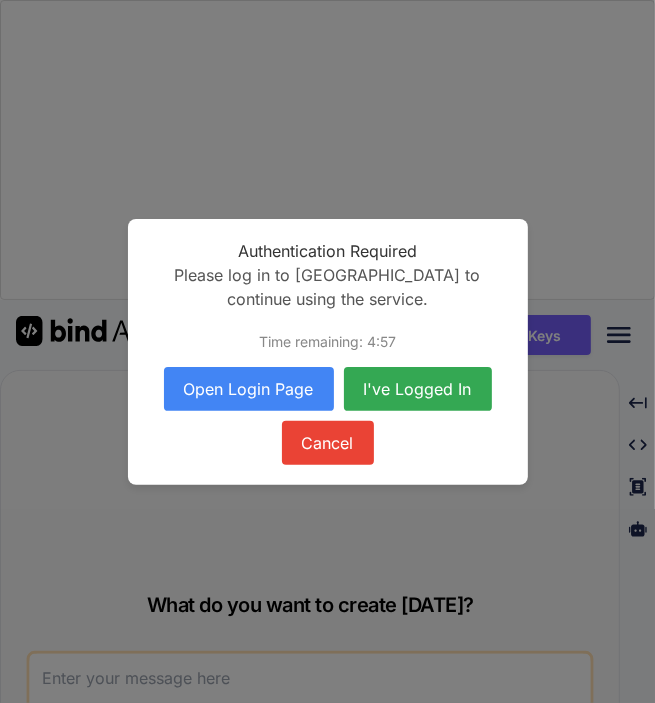 click on "I've Logged In" at bounding box center (418, 389) 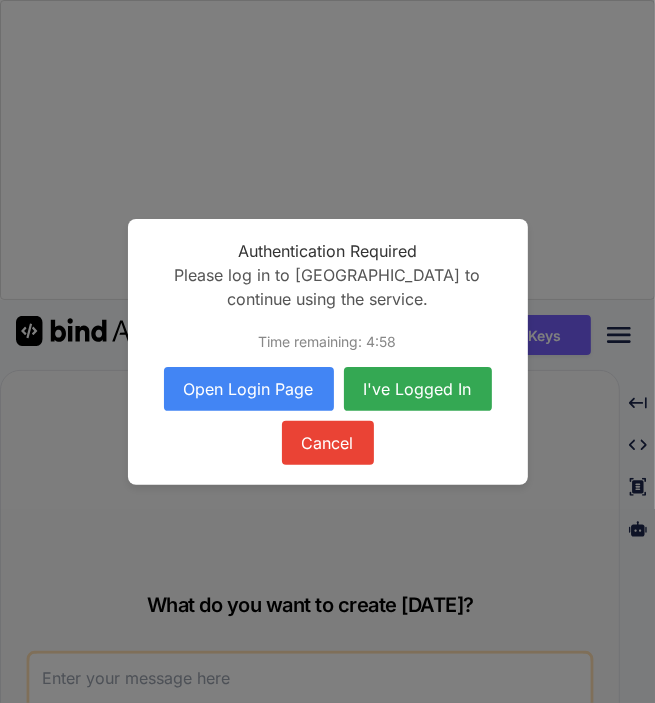 click on "I've Logged In" at bounding box center [418, 389] 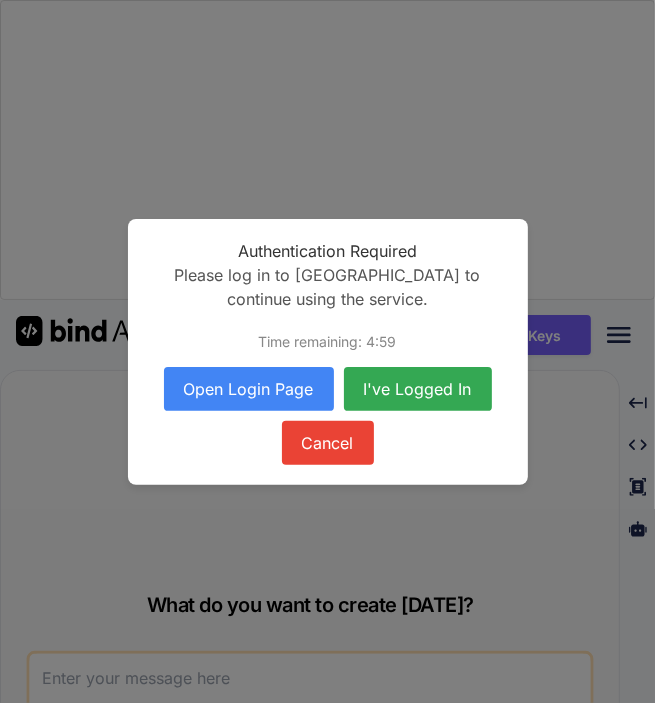 click on "I've Logged In" at bounding box center [418, 389] 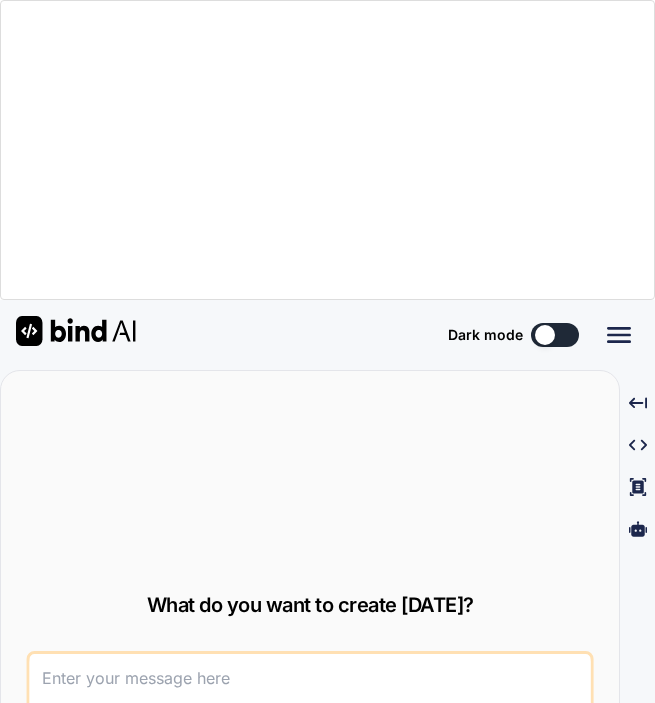 scroll, scrollTop: 0, scrollLeft: 0, axis: both 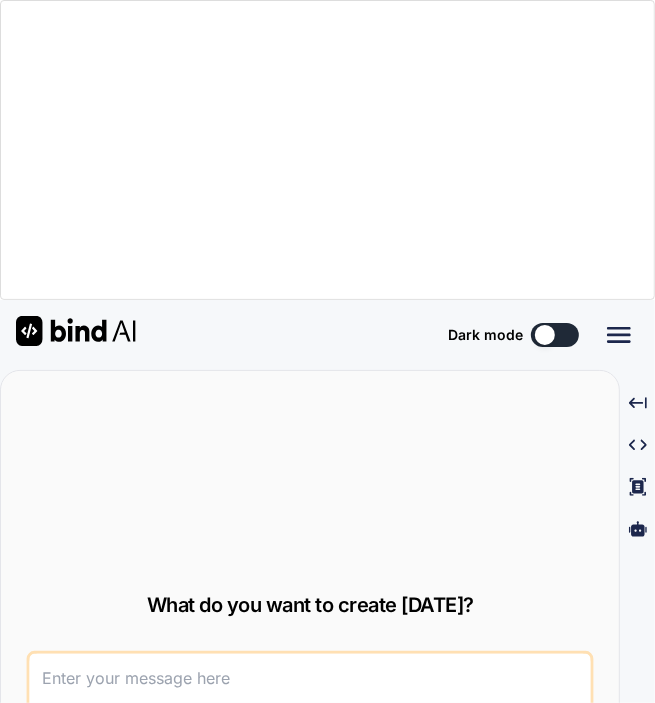 type on "x" 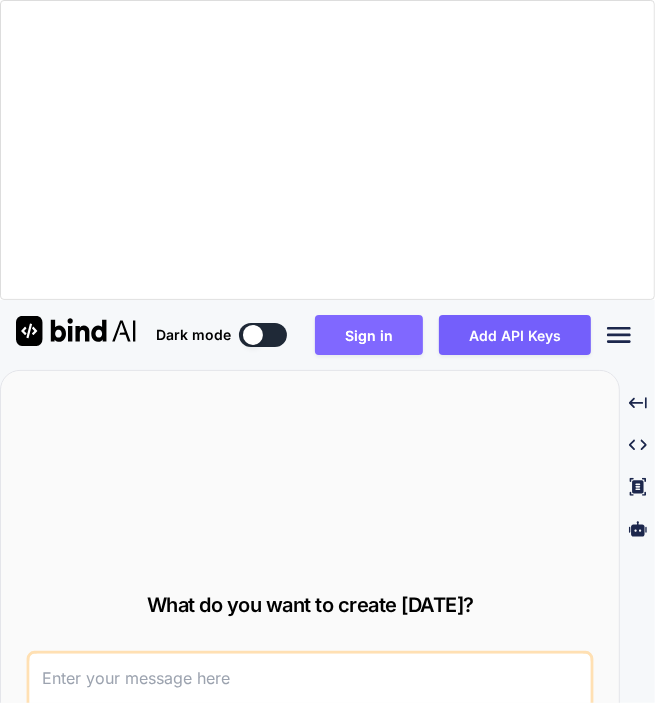 click on "Sign in" at bounding box center (369, 335) 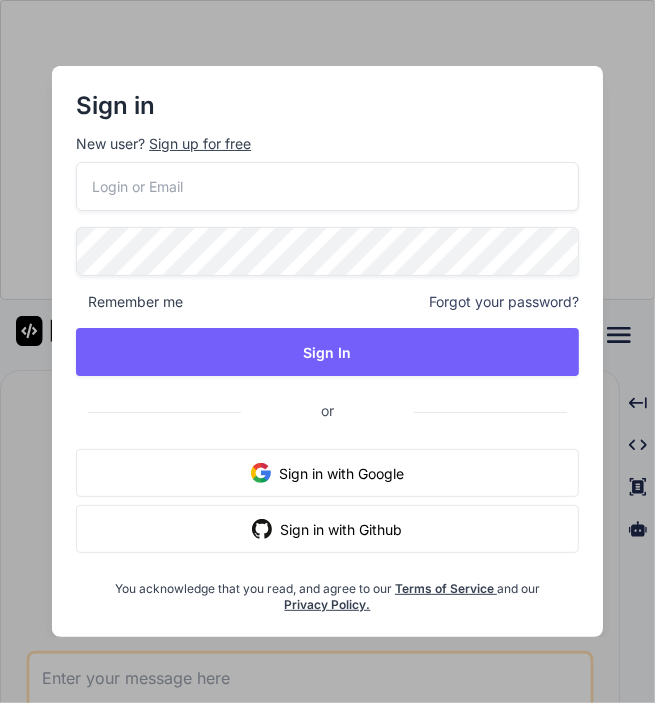 click at bounding box center (327, 186) 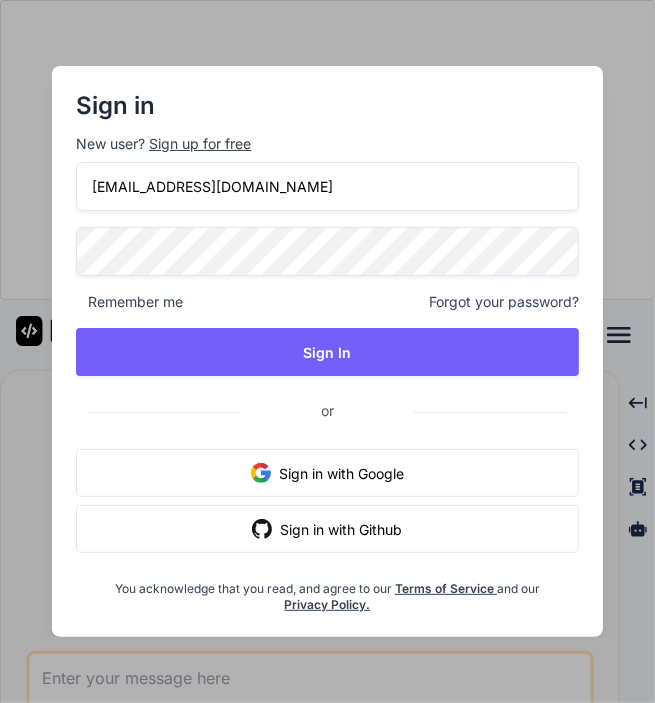 type on "[EMAIL_ADDRESS][DOMAIN_NAME]" 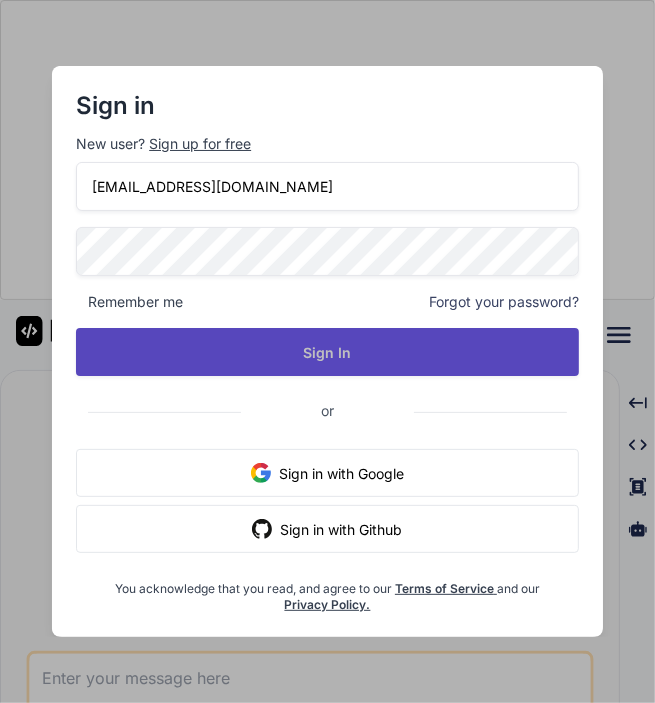 click on "Sign In" at bounding box center [327, 352] 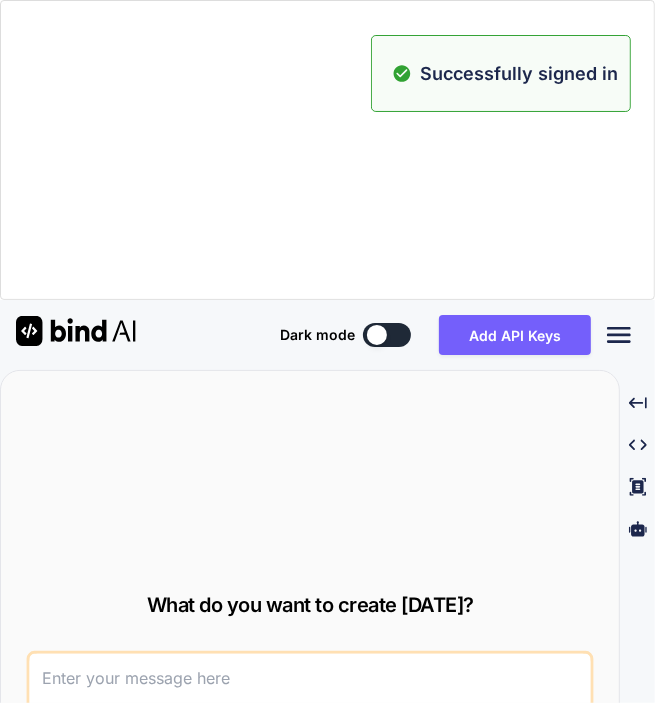 type on "x" 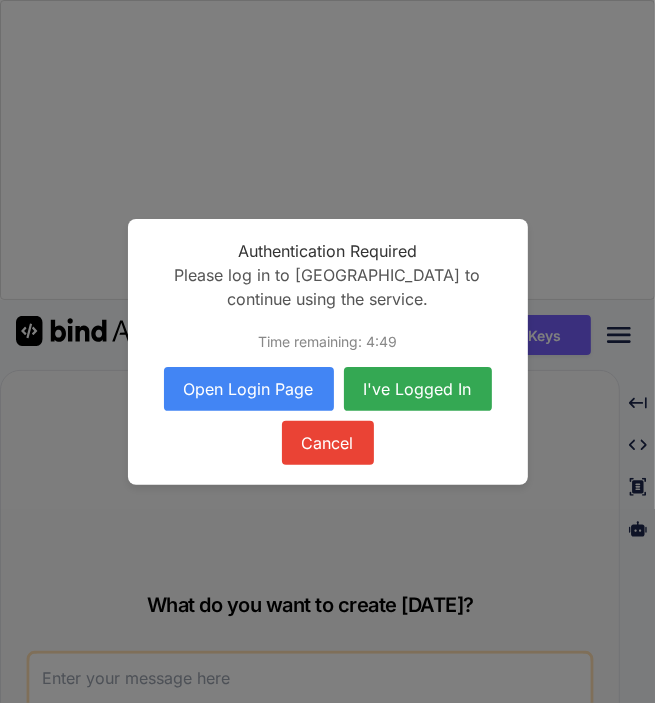 click on "Open Login Page" at bounding box center [249, 389] 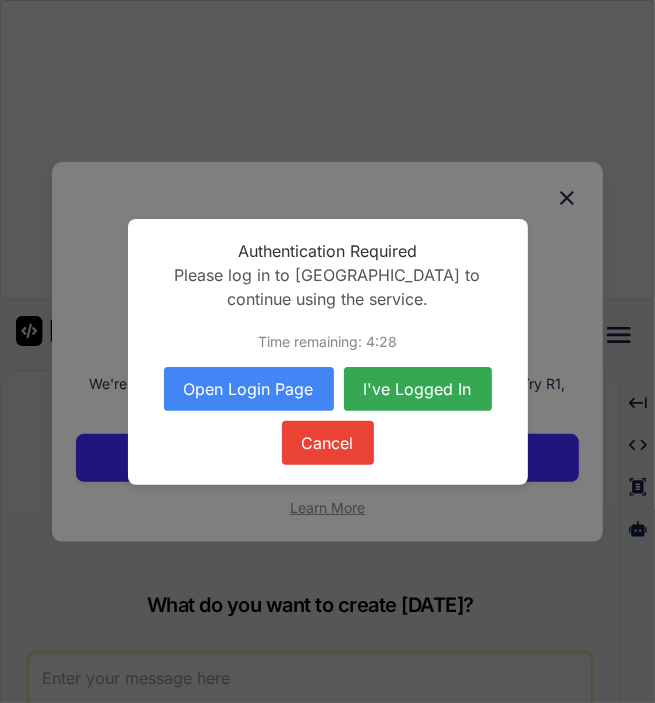 click on "I've Logged In" at bounding box center (418, 389) 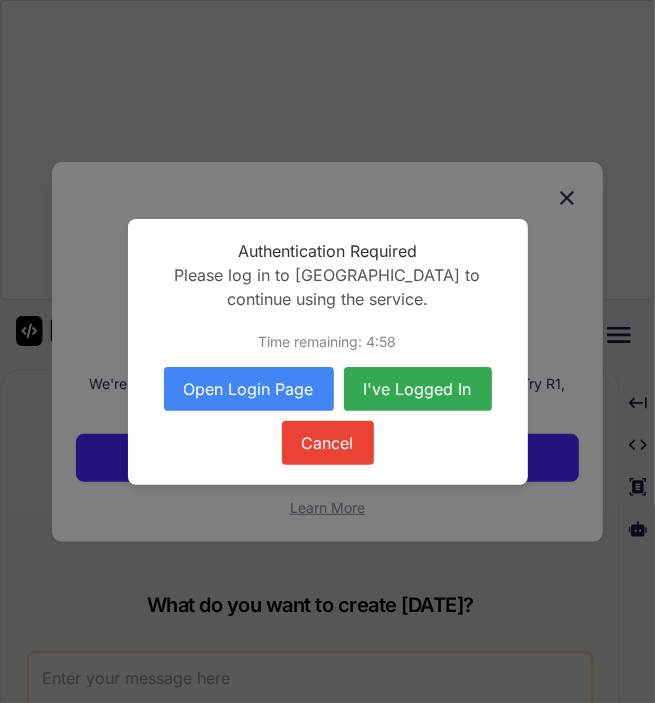 click on "I've Logged In" at bounding box center [418, 389] 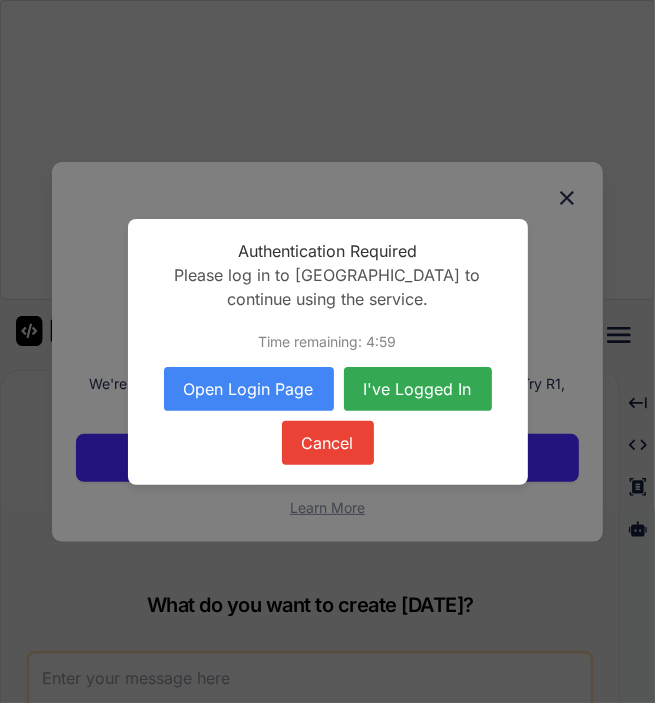 click on "I've Logged In" at bounding box center [418, 389] 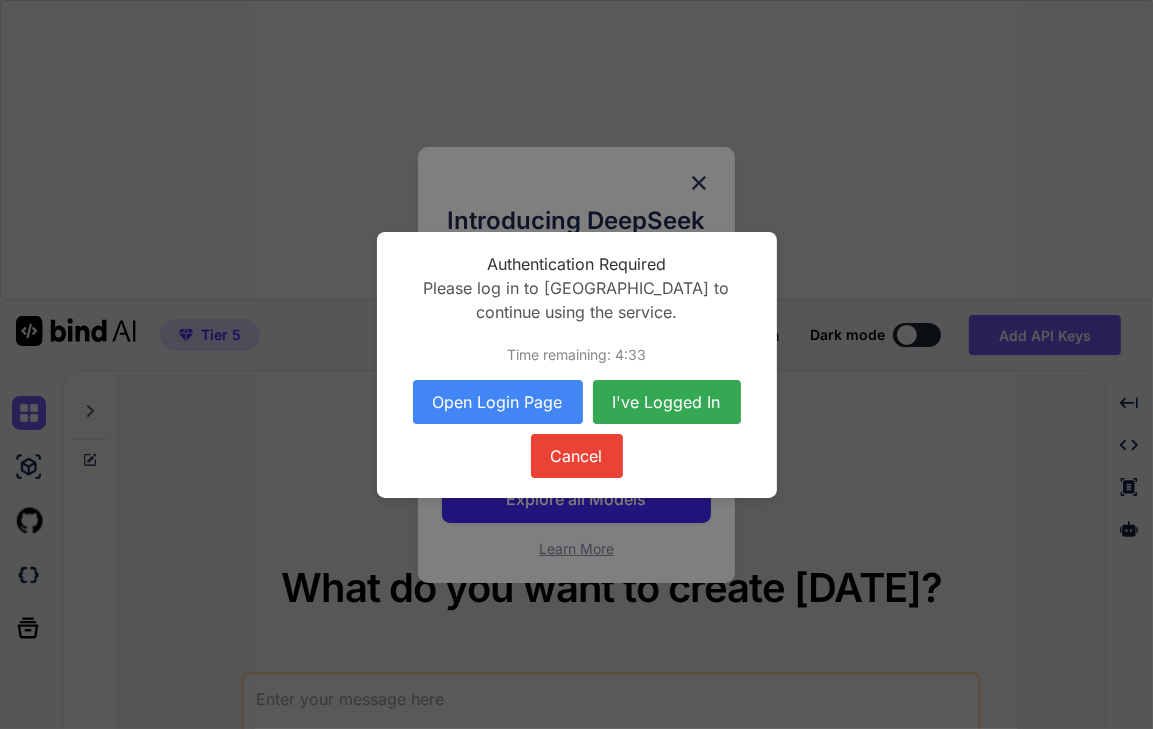 click on "I've Logged In" at bounding box center (667, 402) 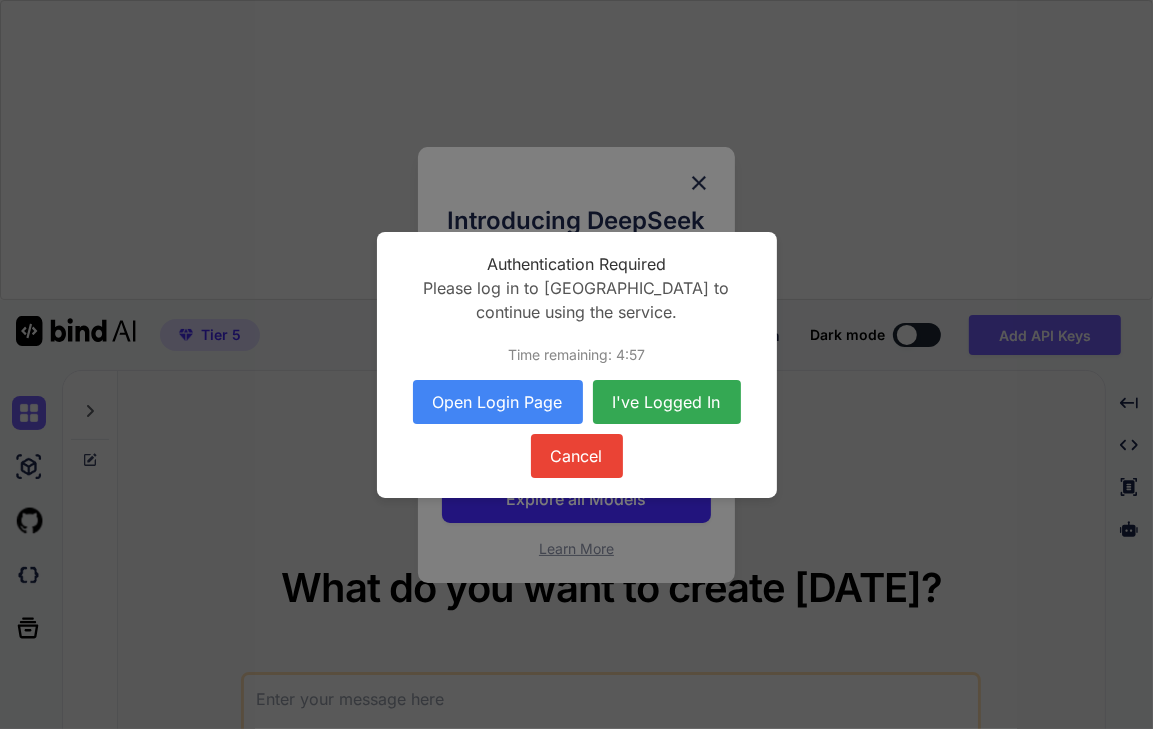 click on "I've Logged In" at bounding box center (667, 402) 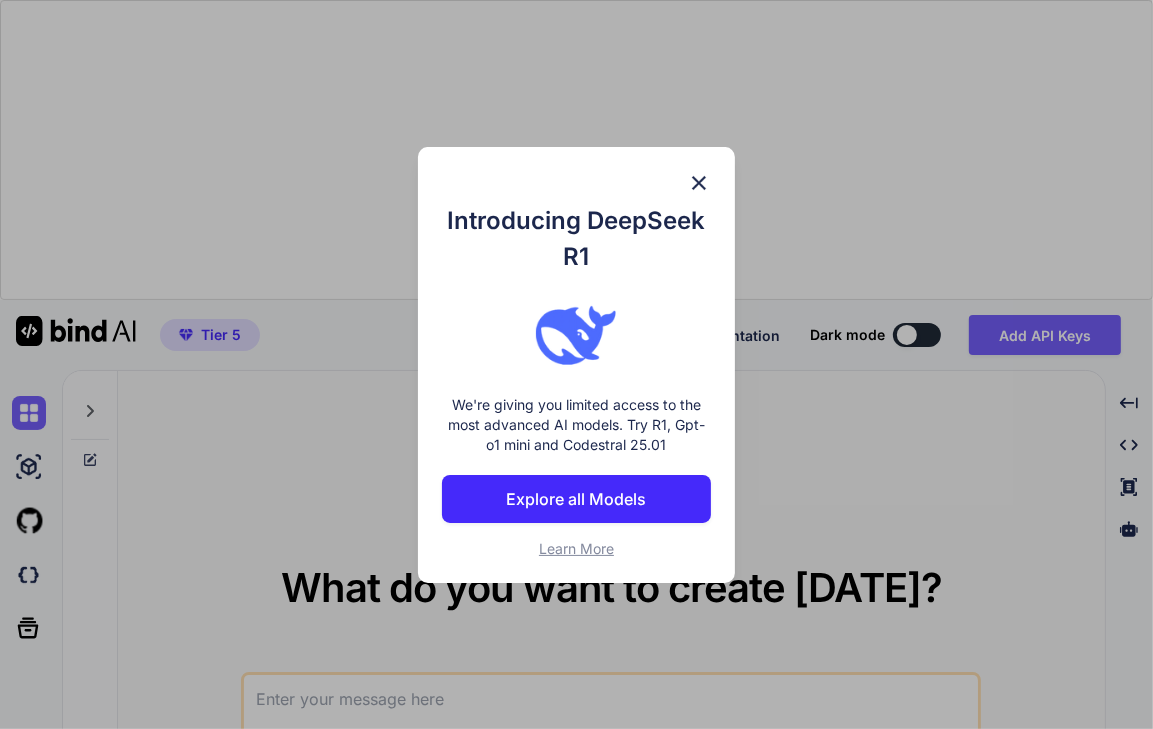 click at bounding box center [699, 183] 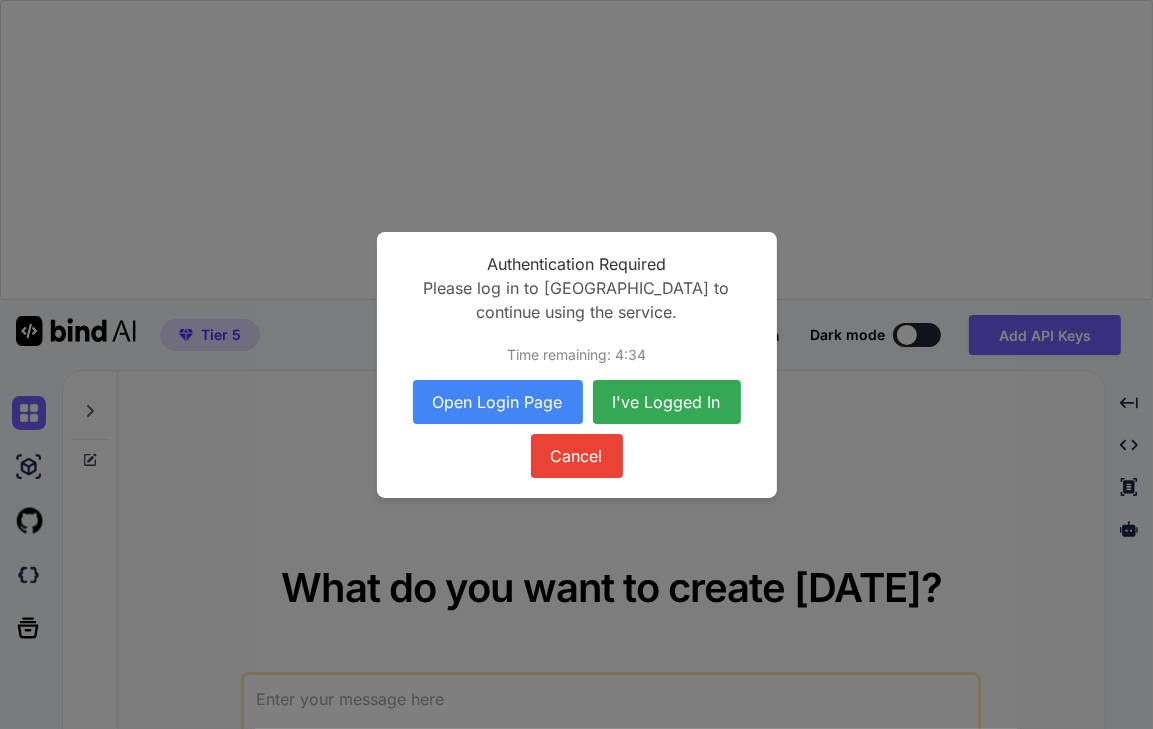 click on "I've Logged In" at bounding box center [667, 402] 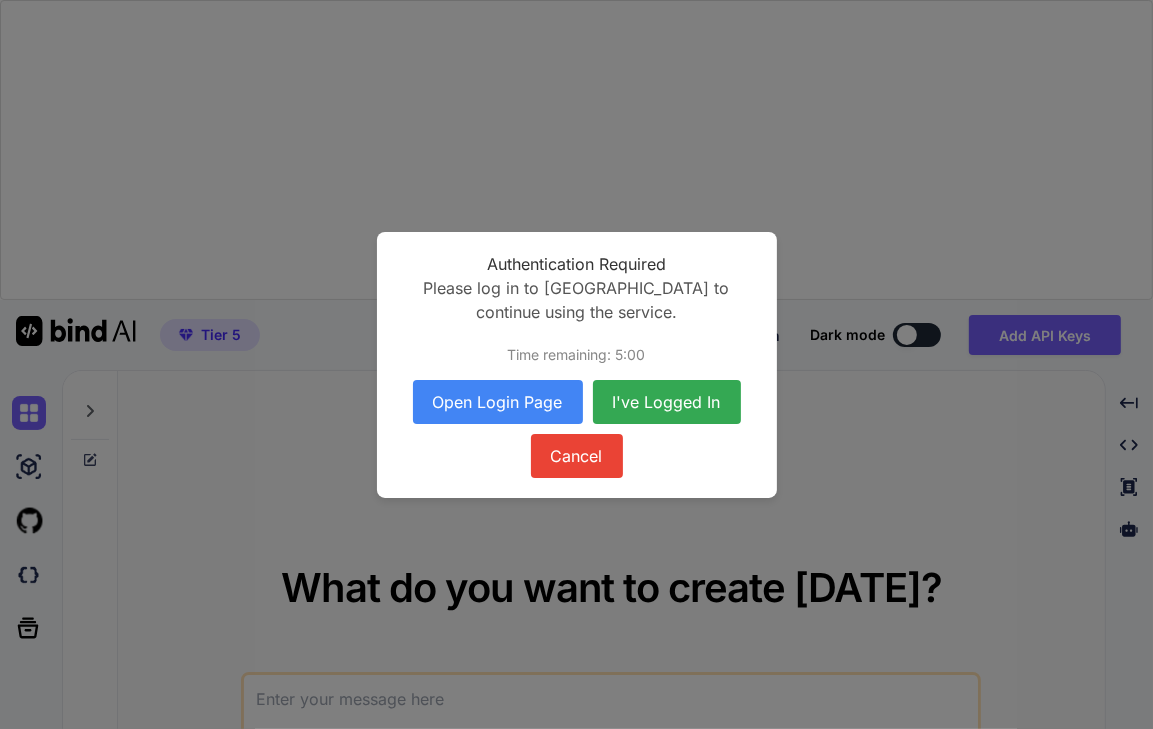 click on "I've Logged In" at bounding box center [667, 402] 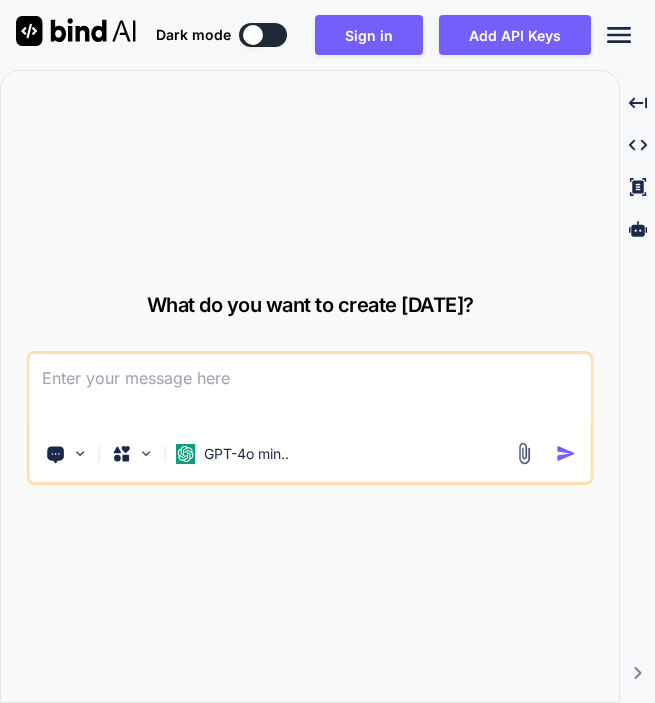 scroll, scrollTop: 0, scrollLeft: 0, axis: both 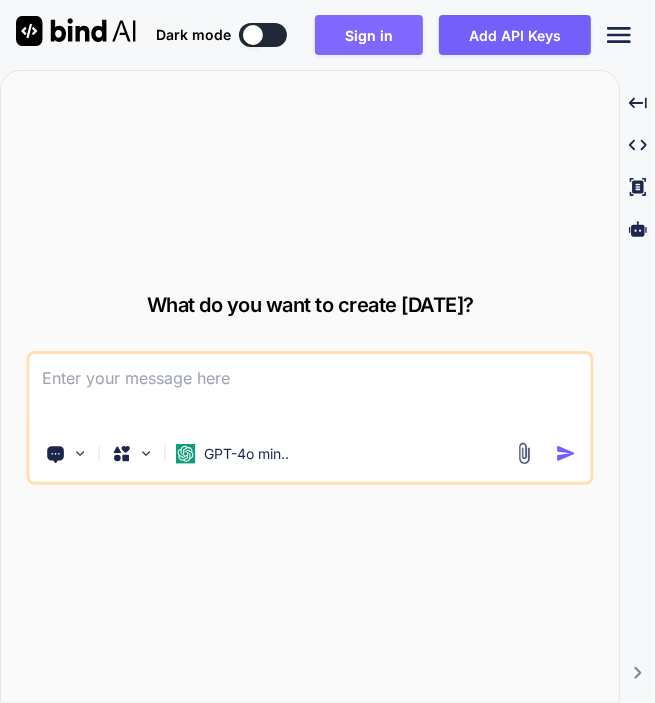click on "Sign in" at bounding box center (369, 35) 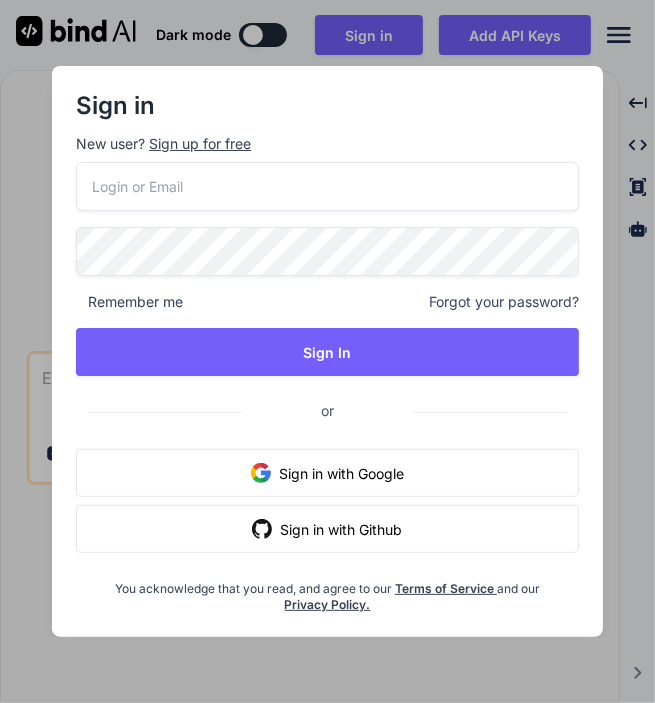 click at bounding box center (327, 186) 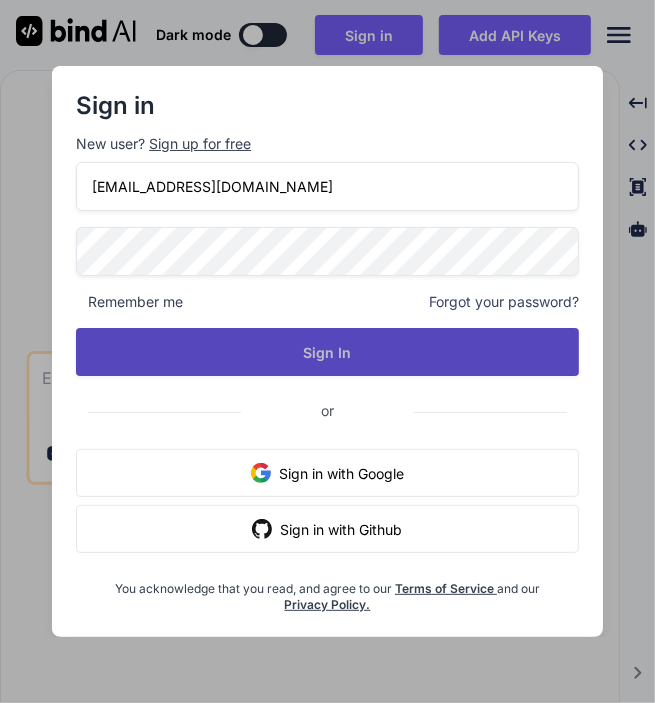 click on "Sign In" at bounding box center (327, 352) 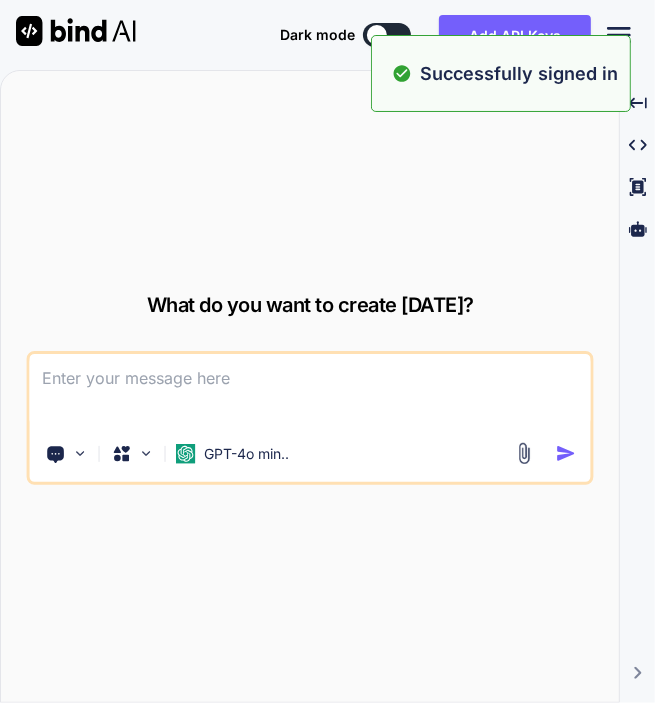 type on "x" 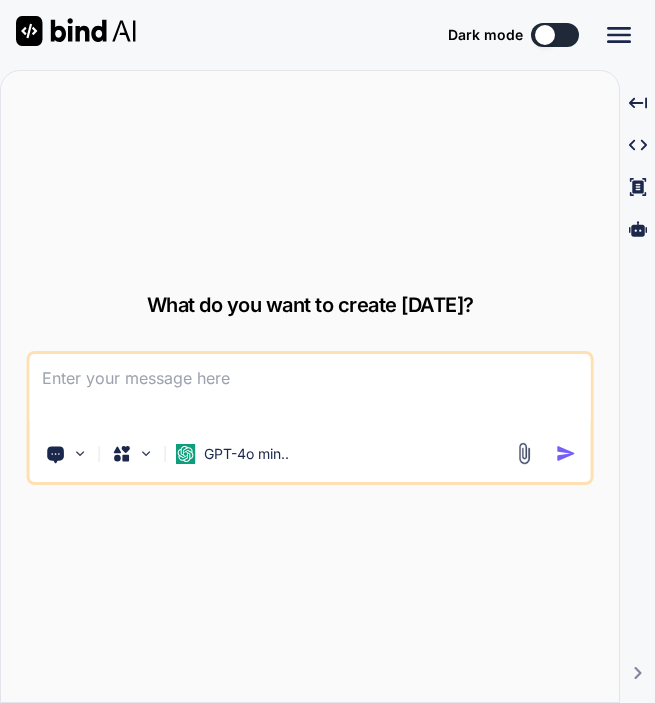 scroll, scrollTop: 0, scrollLeft: 0, axis: both 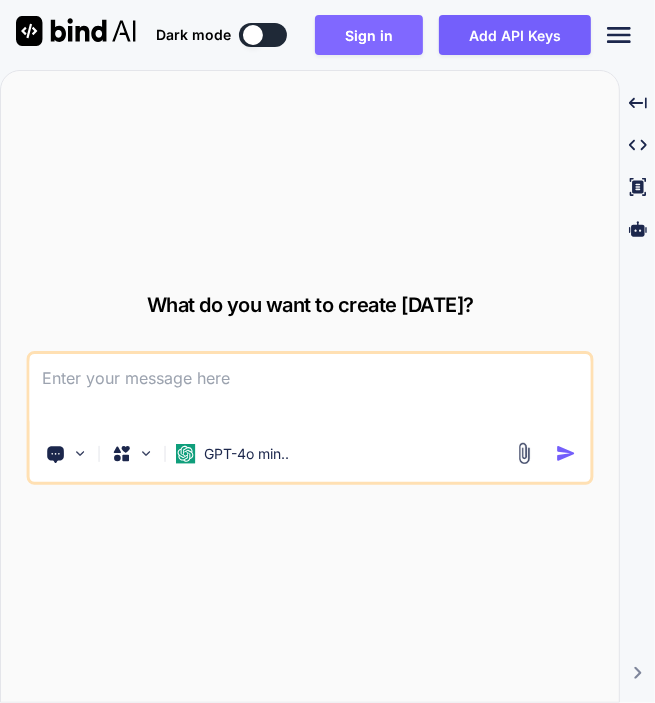 click on "Sign in" at bounding box center (369, 35) 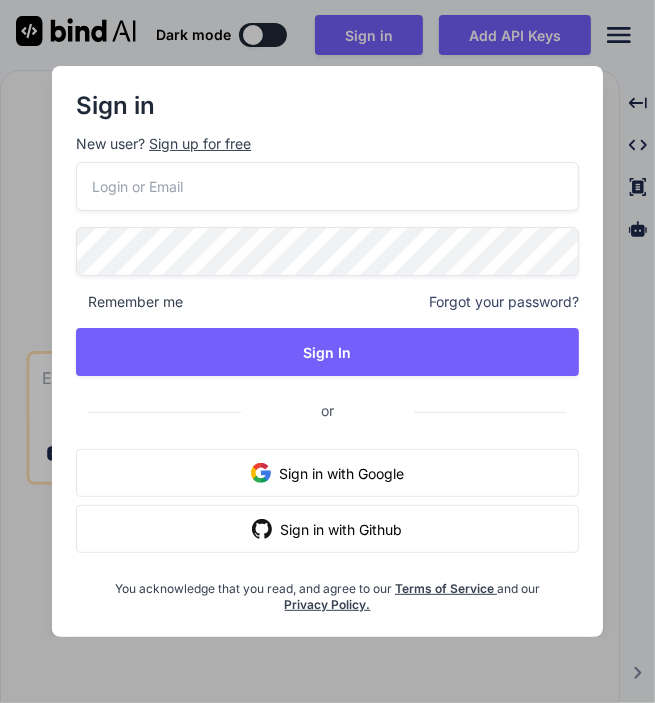 type on "x" 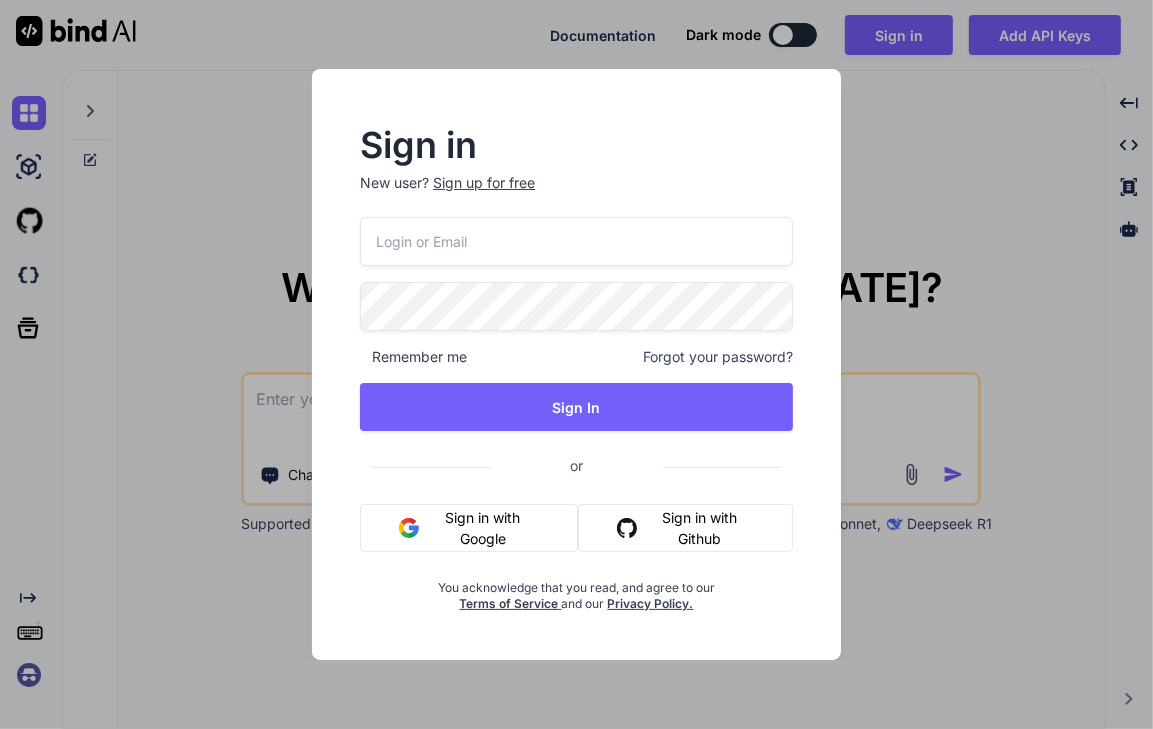 click at bounding box center (576, 241) 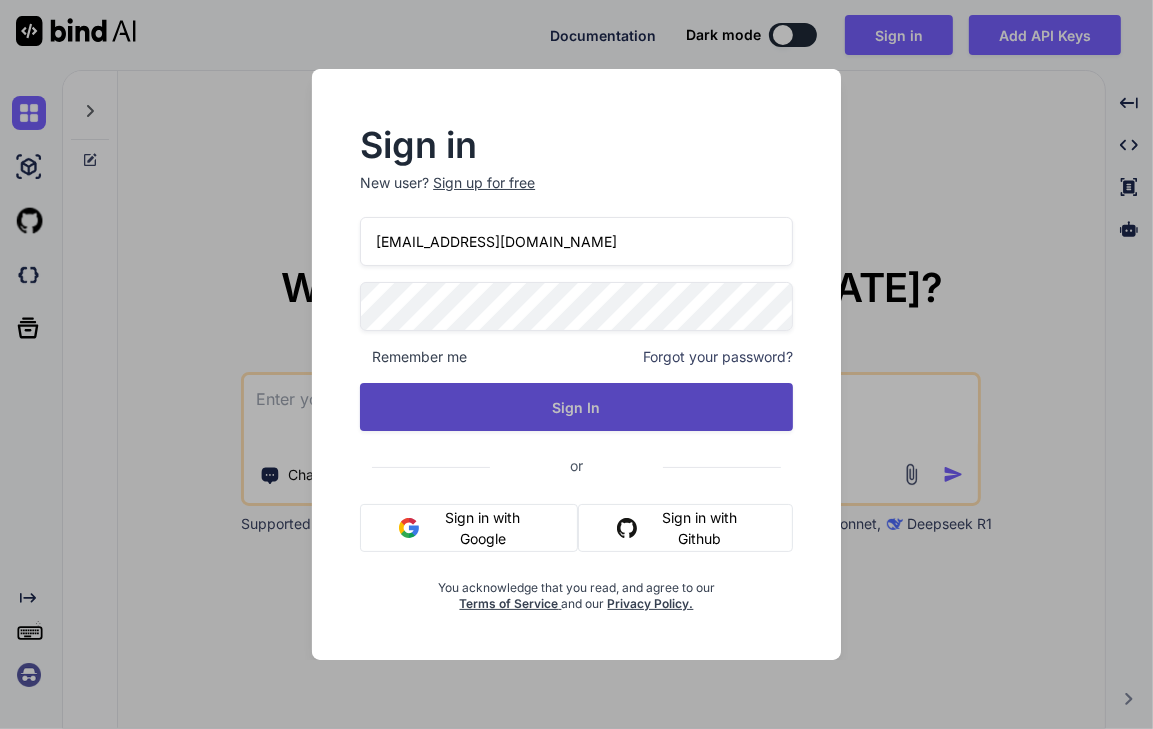 click on "Sign In" at bounding box center [576, 407] 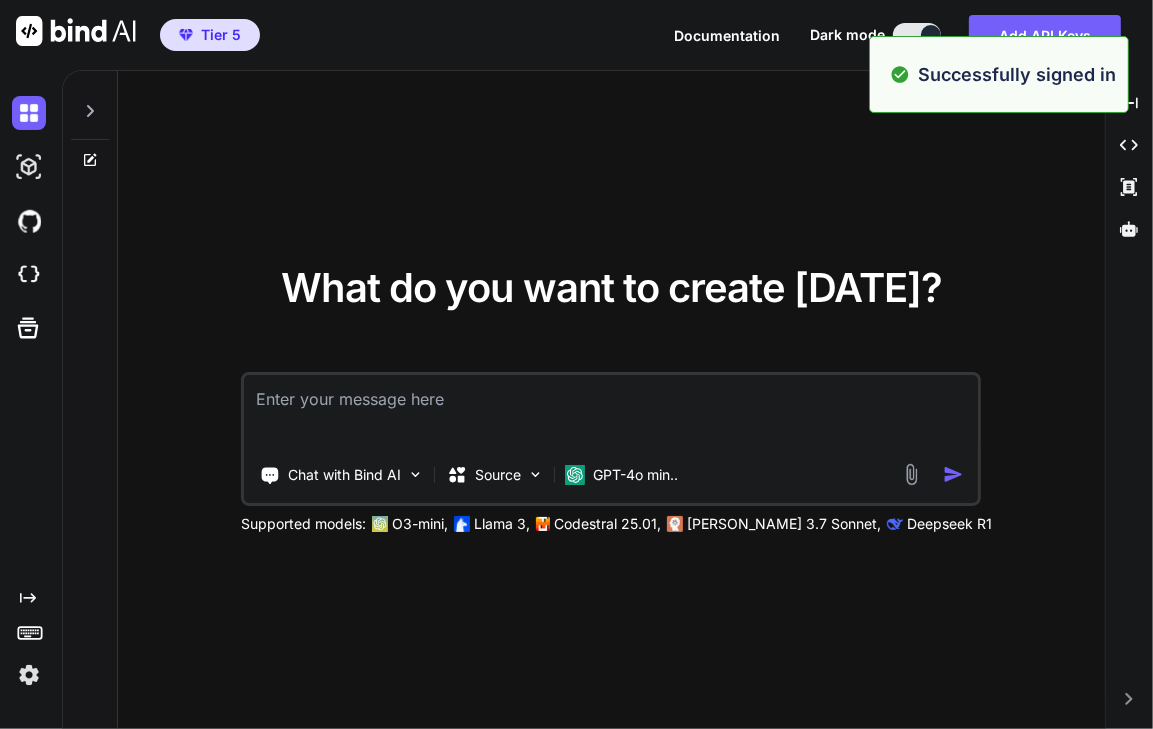 type on "x" 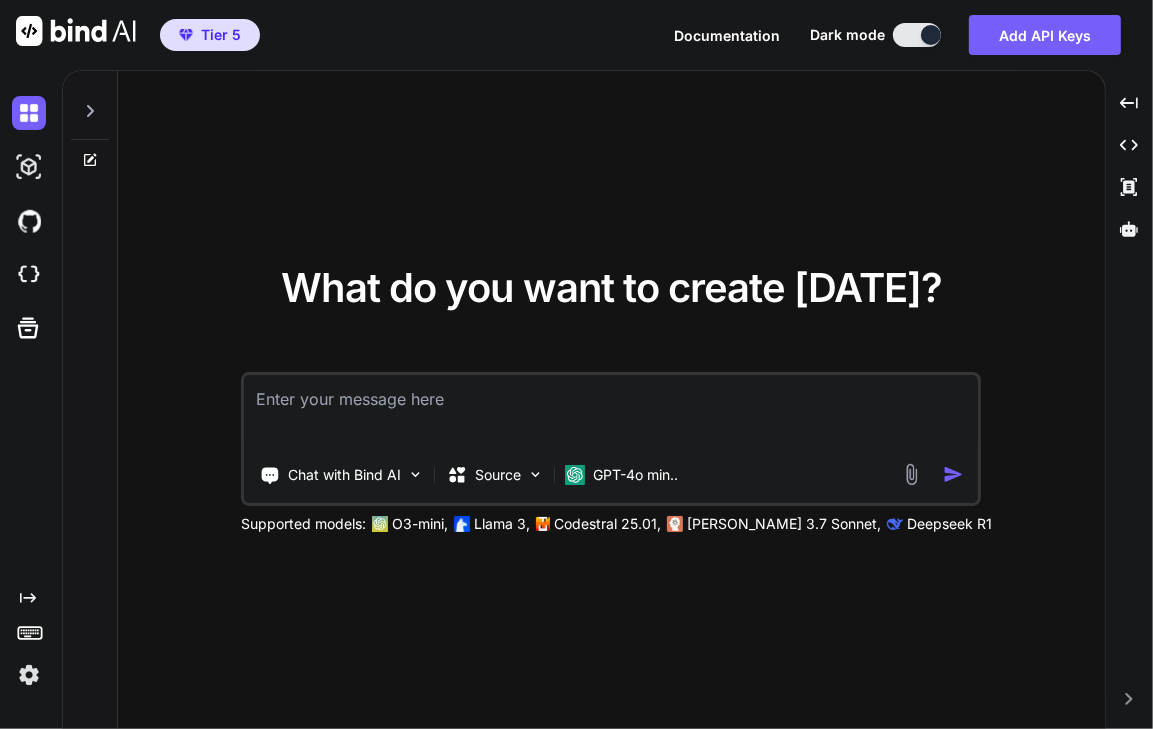 click at bounding box center [611, 412] 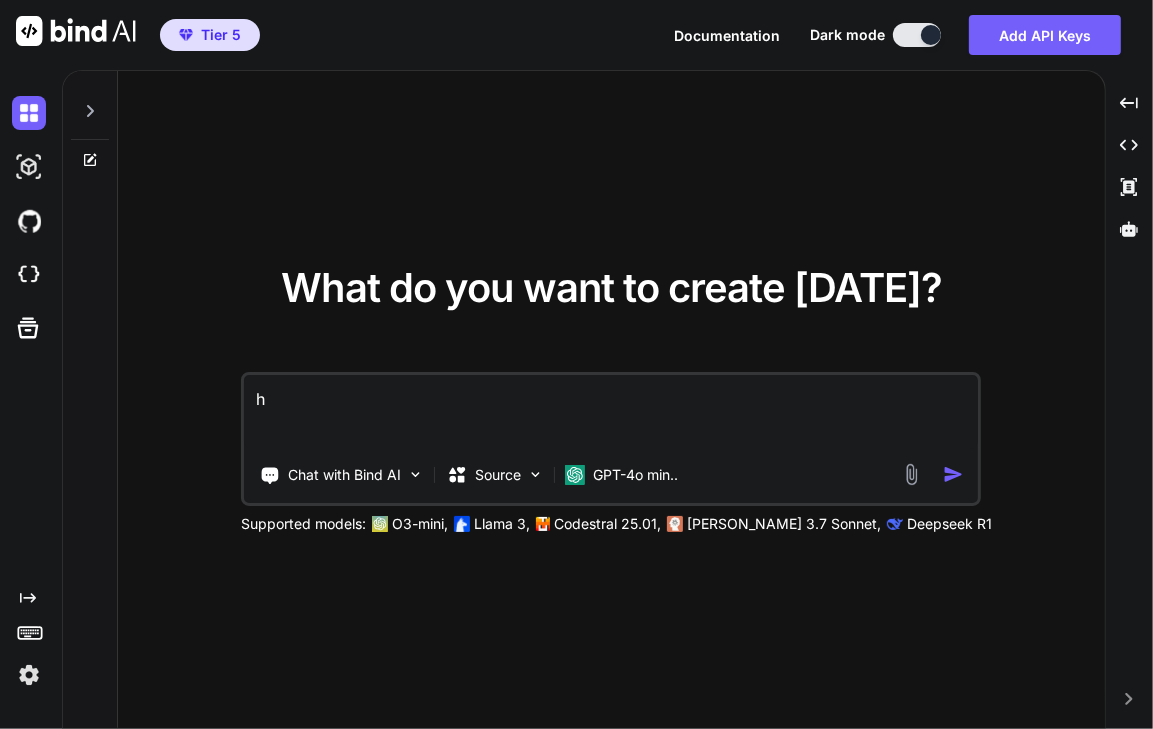 type on "hi" 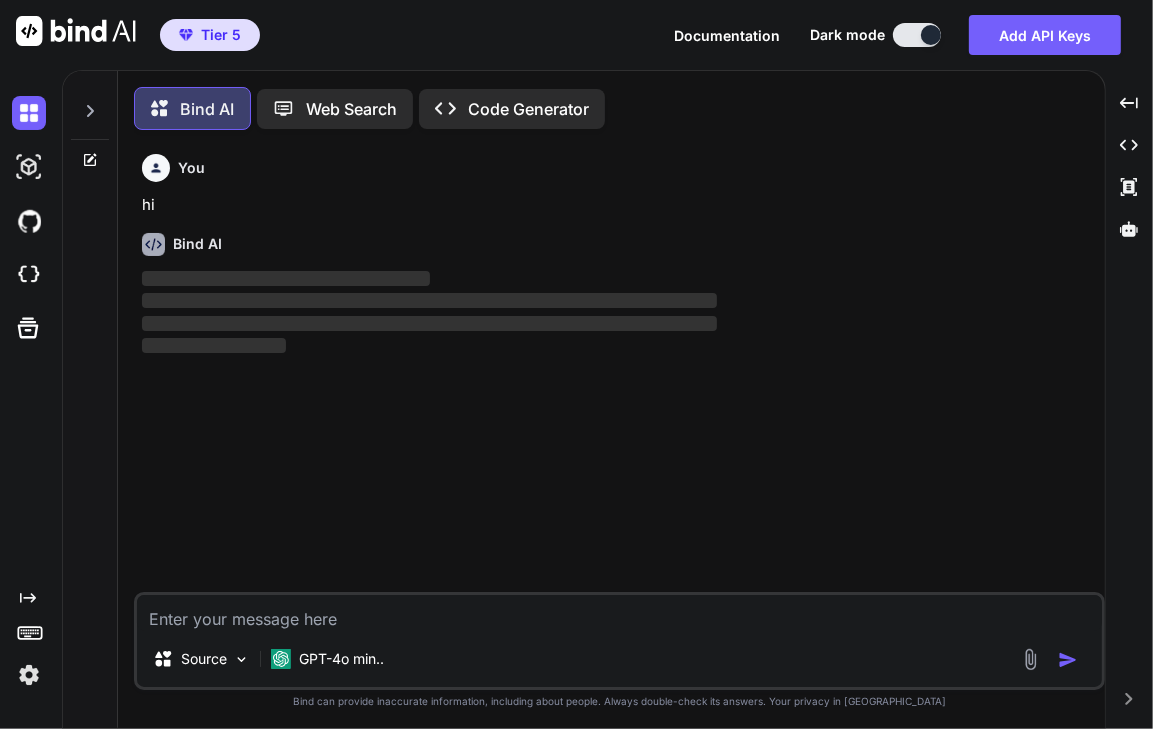 scroll, scrollTop: 102, scrollLeft: 0, axis: vertical 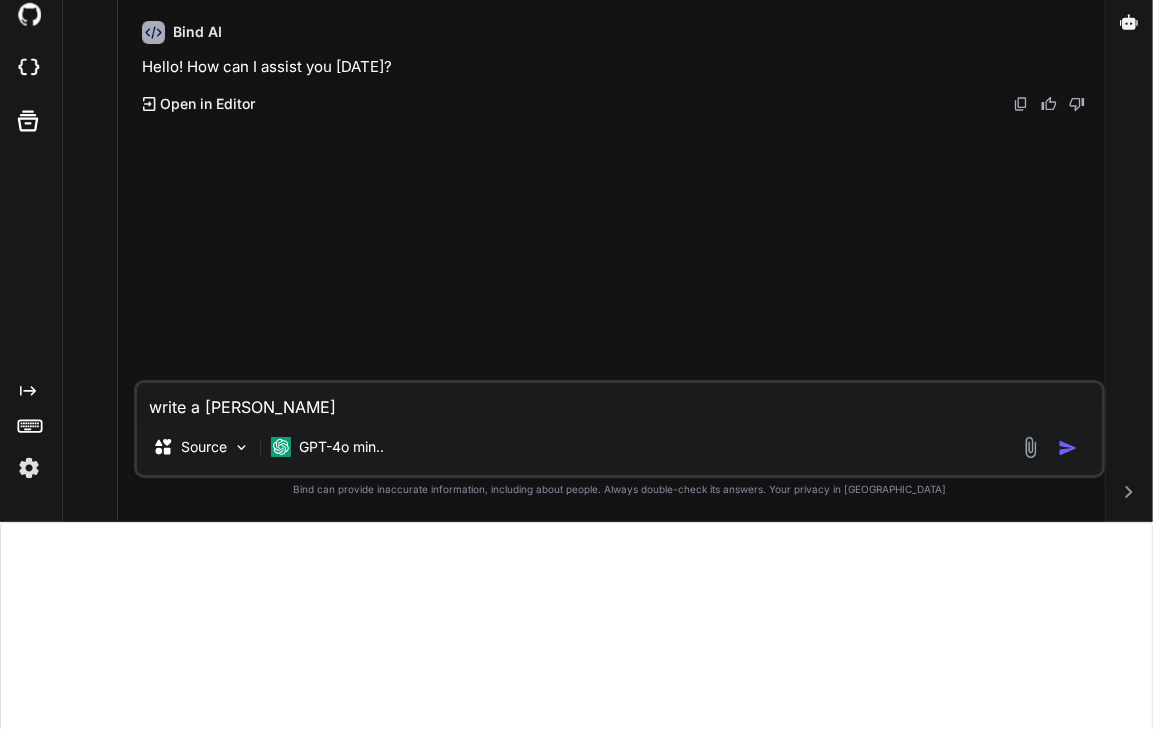 type on "write a poen" 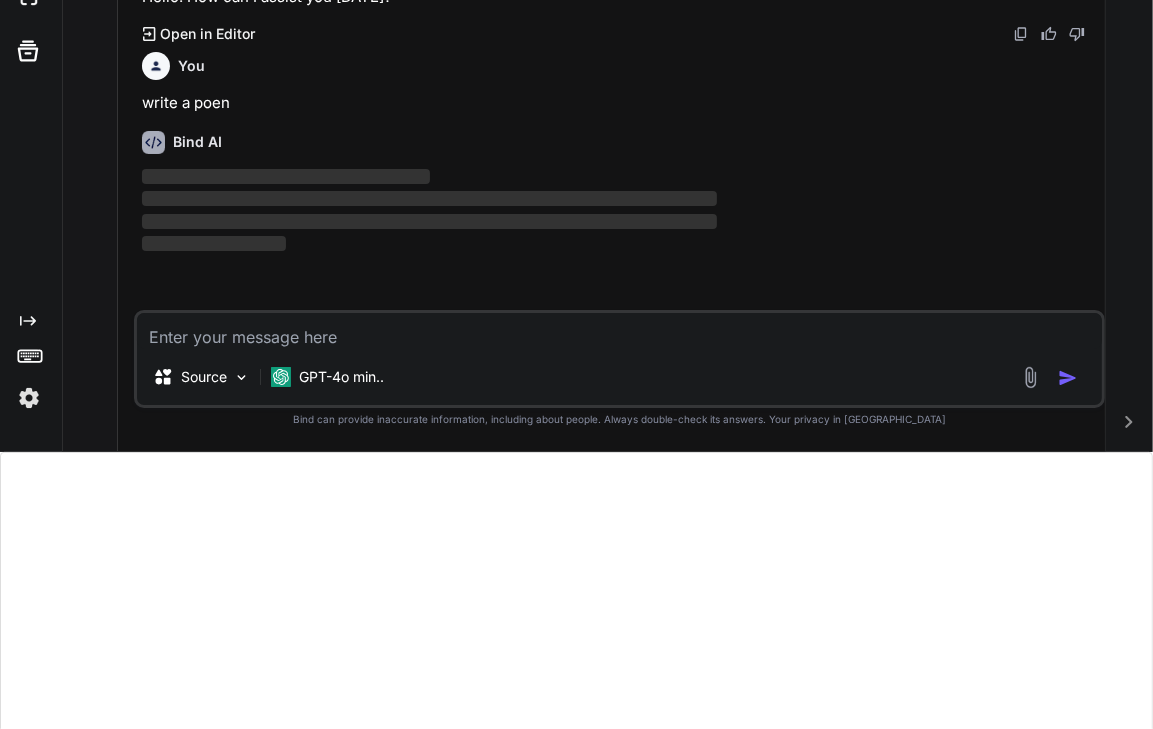 scroll, scrollTop: 300, scrollLeft: 0, axis: vertical 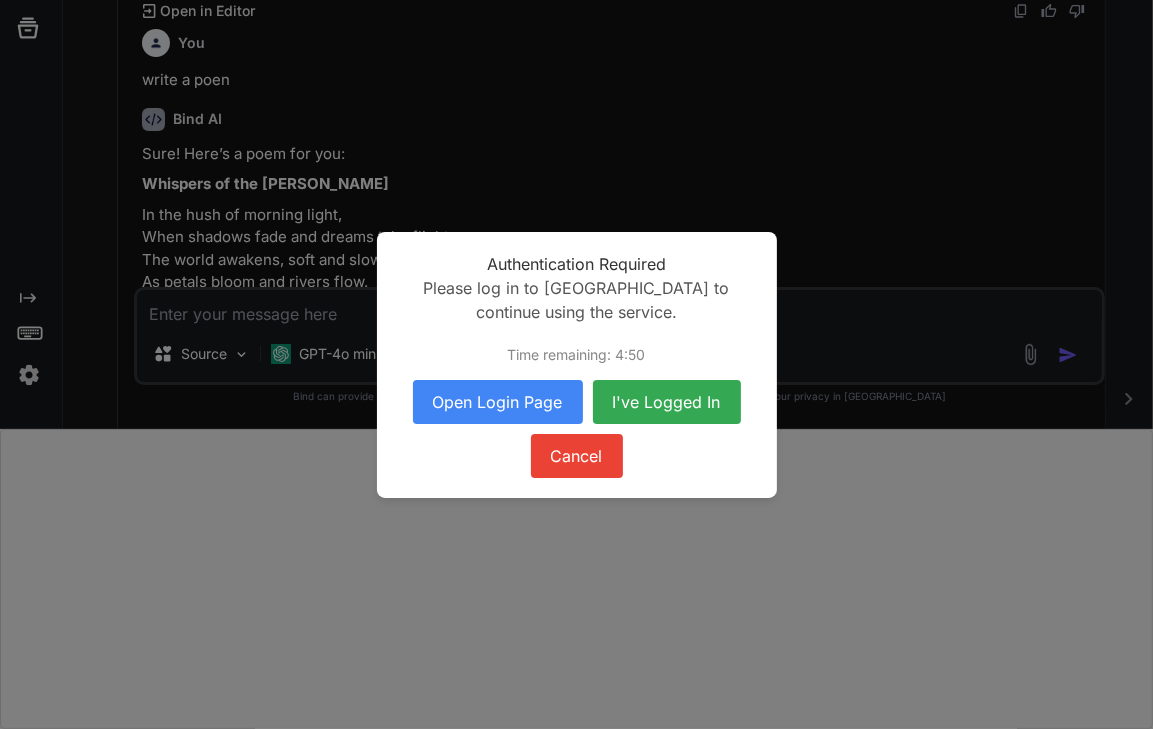 click on "Cancel" at bounding box center [577, 456] 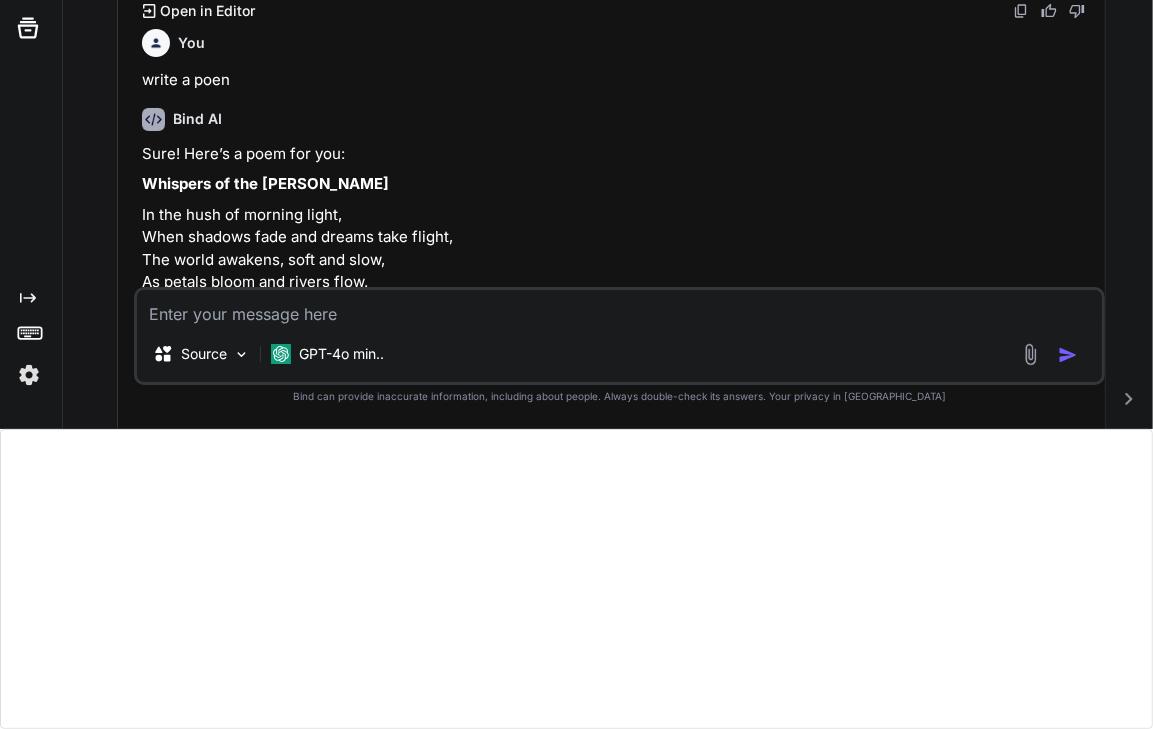 click at bounding box center [619, 308] 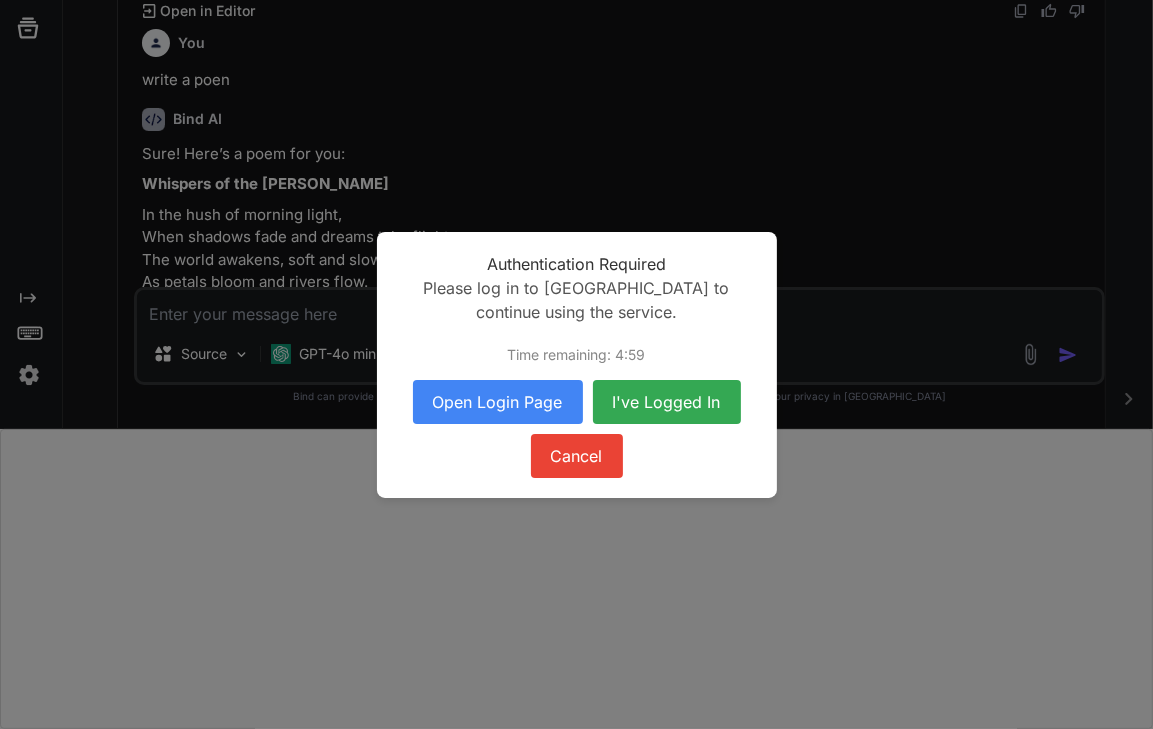 click on "Cancel" at bounding box center [577, 456] 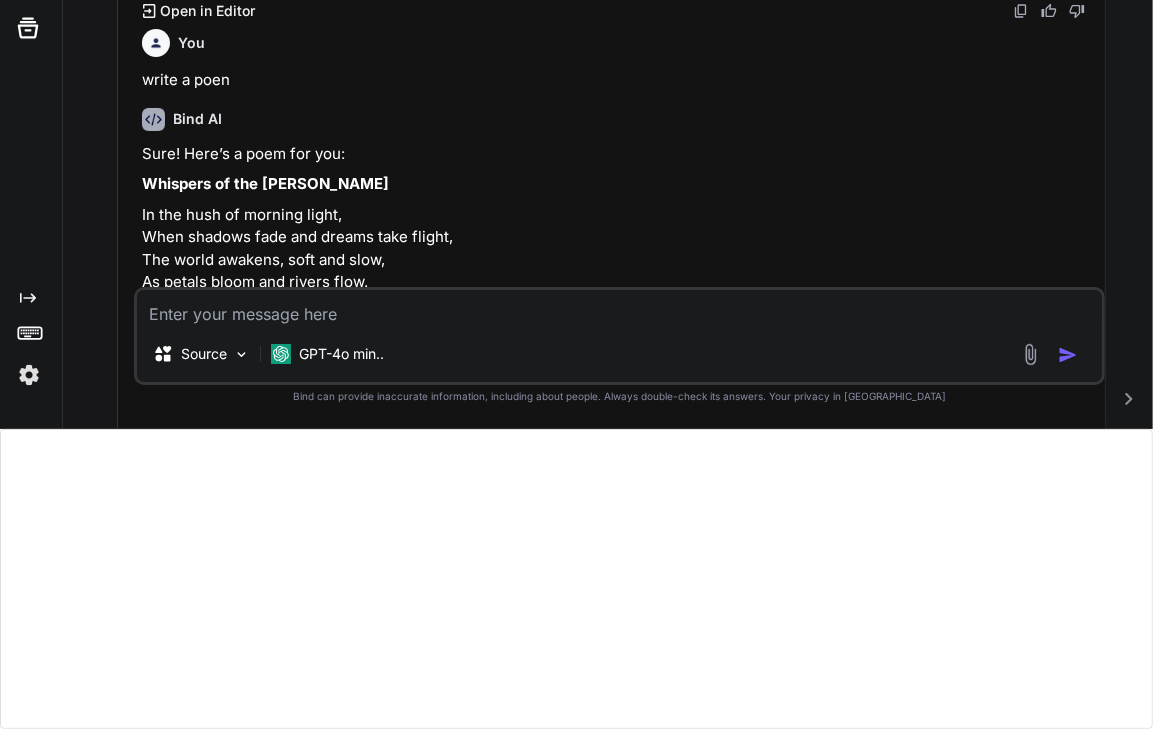 click at bounding box center [619, 308] 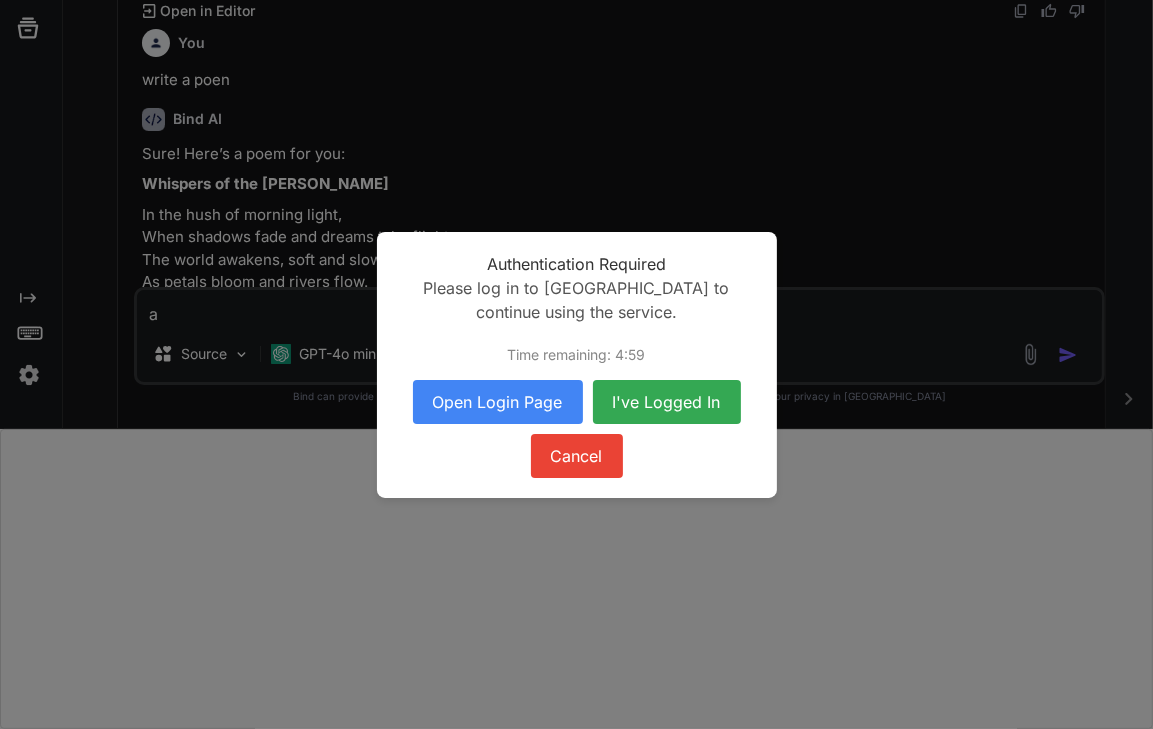 type on "a" 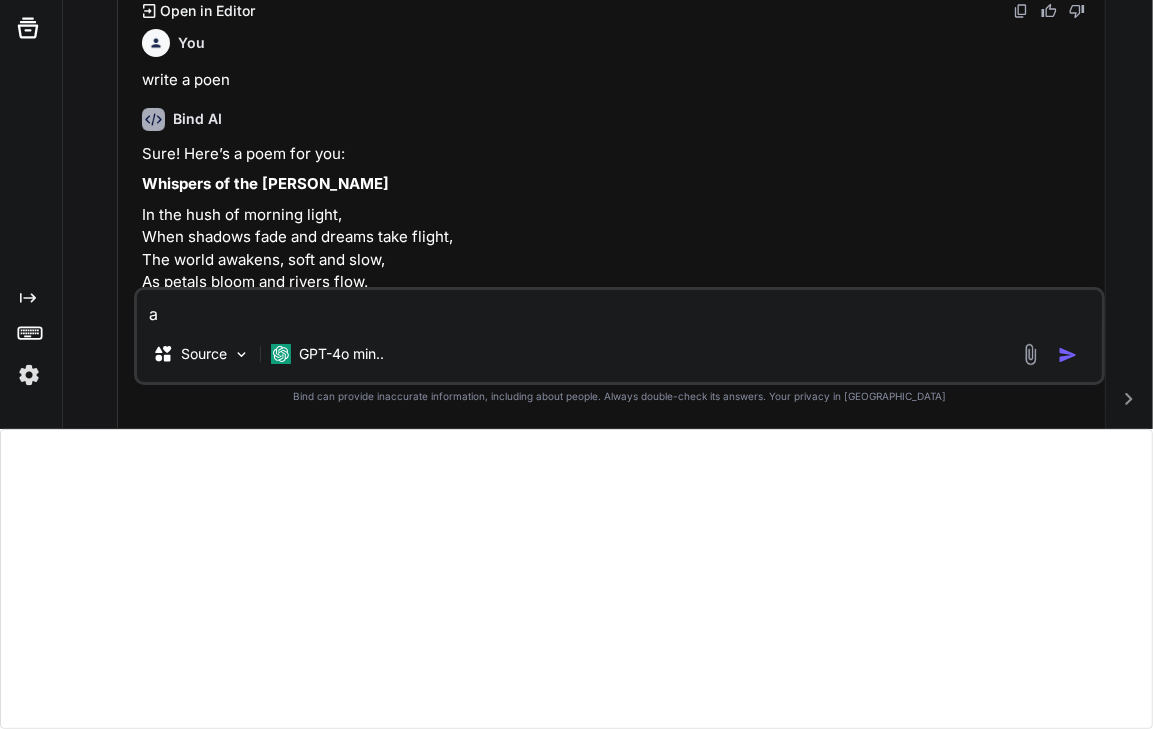 click on "a" at bounding box center [619, 308] 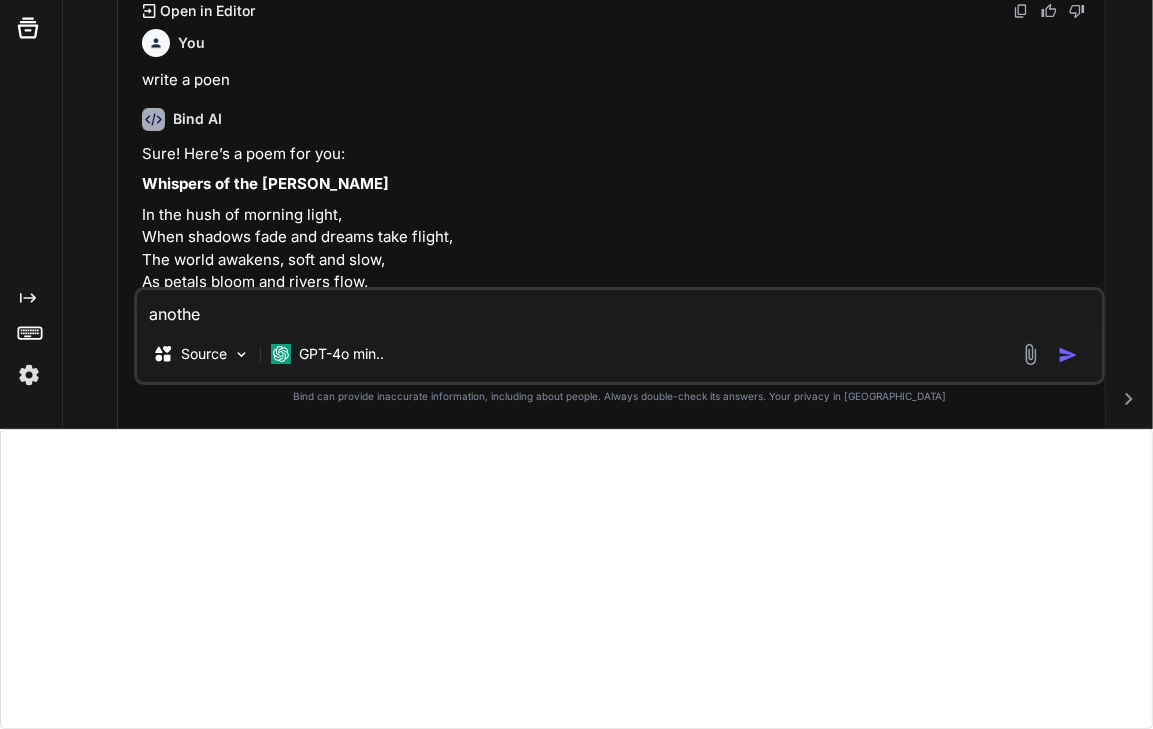 type on "another" 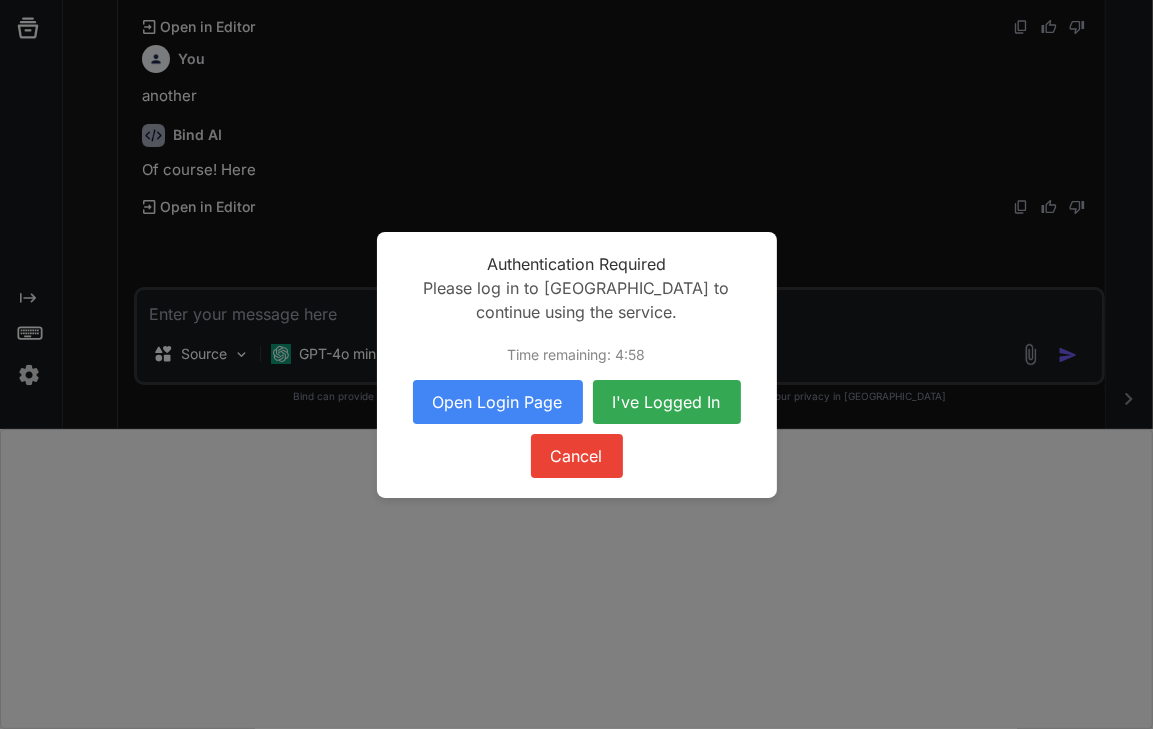 scroll, scrollTop: 1013, scrollLeft: 0, axis: vertical 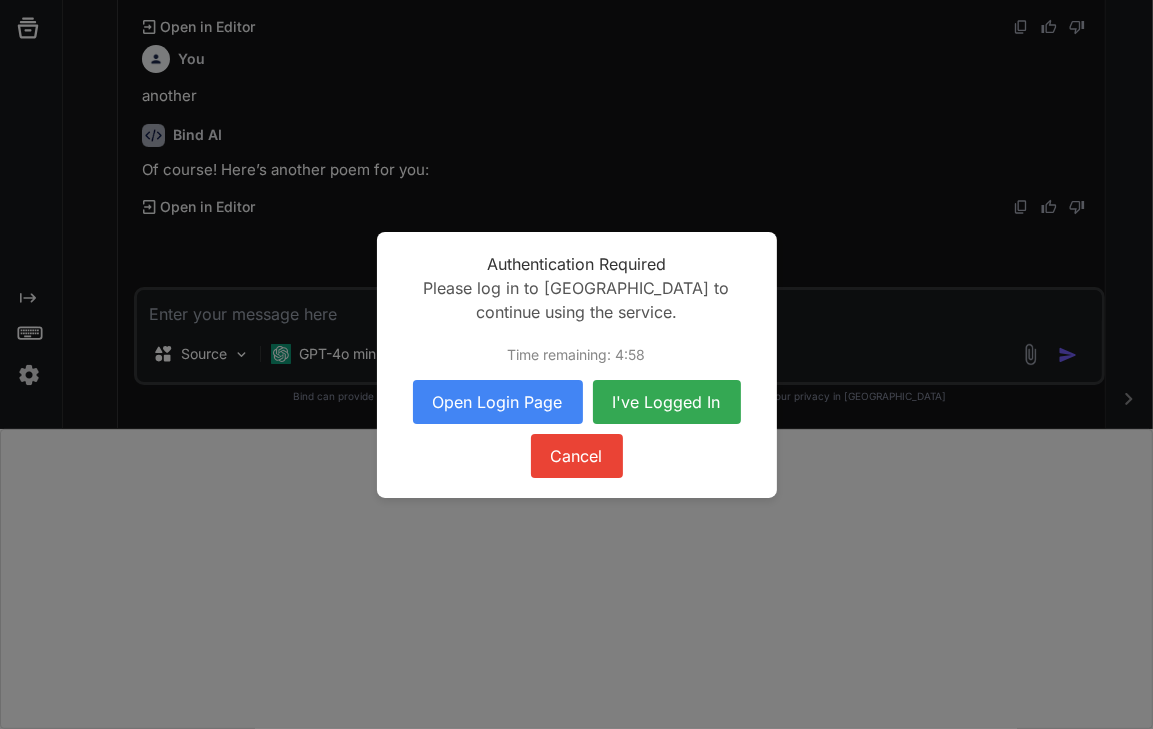 type 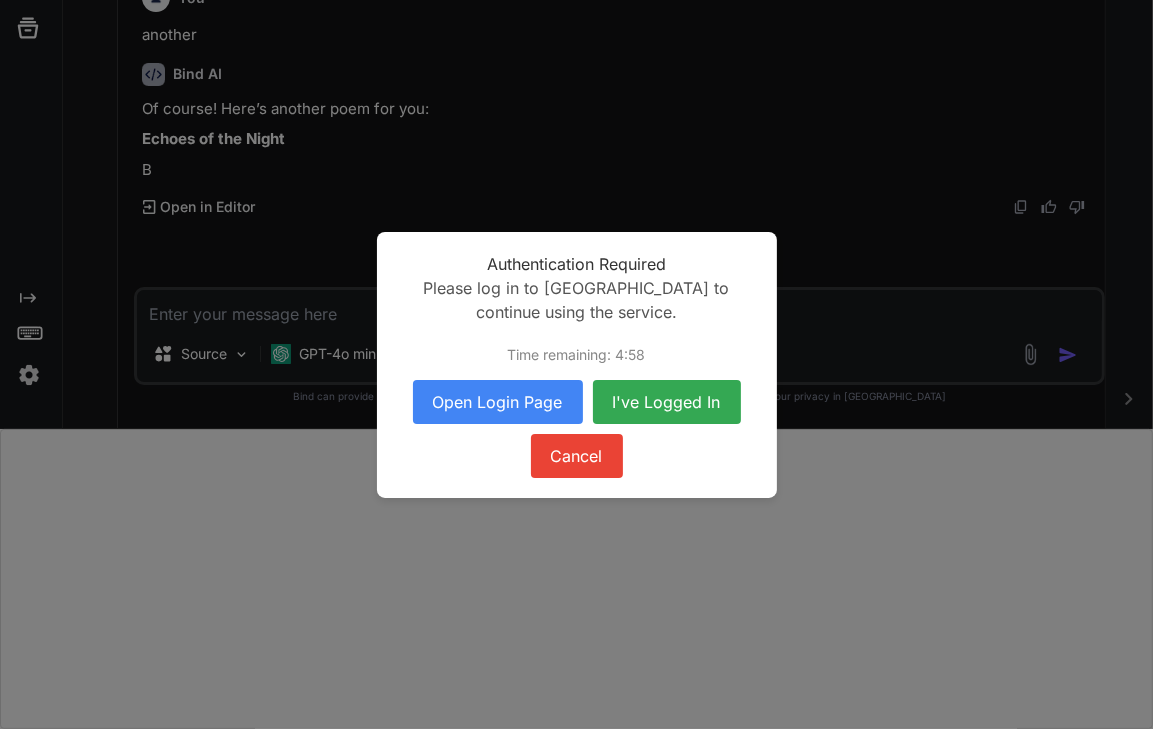 click on "Cancel" at bounding box center (577, 456) 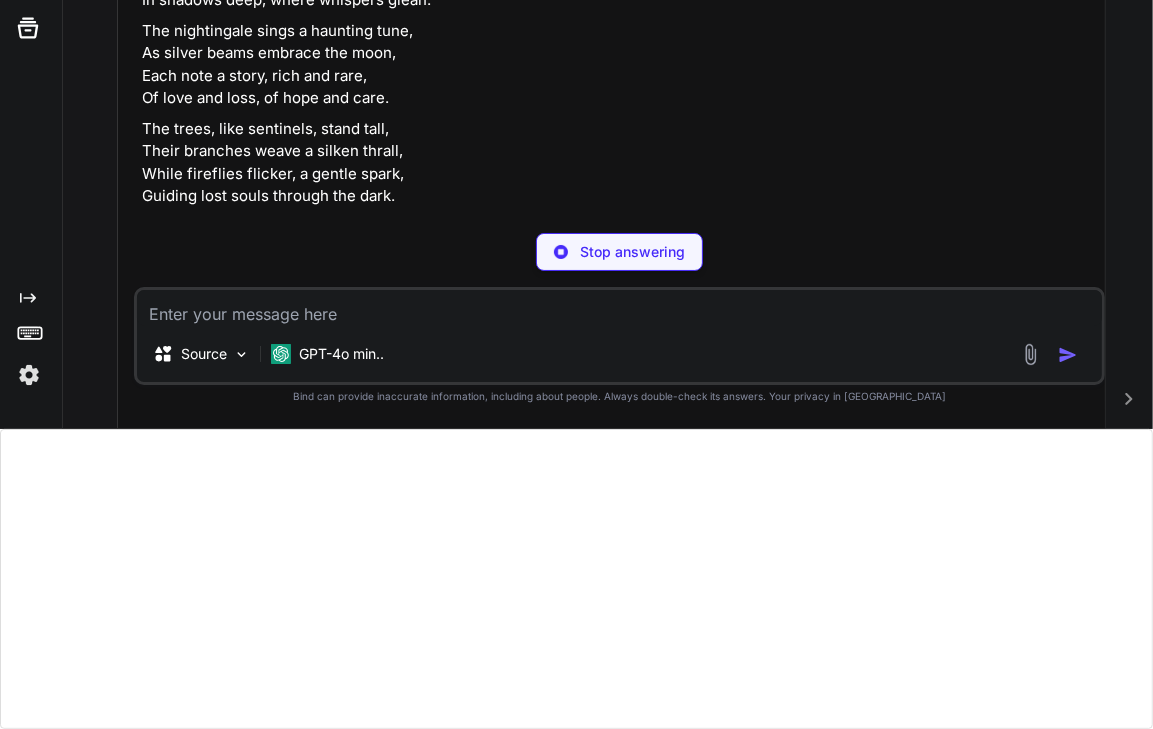 click on "Of course! Here’s another poem for you:" at bounding box center (621, -128) 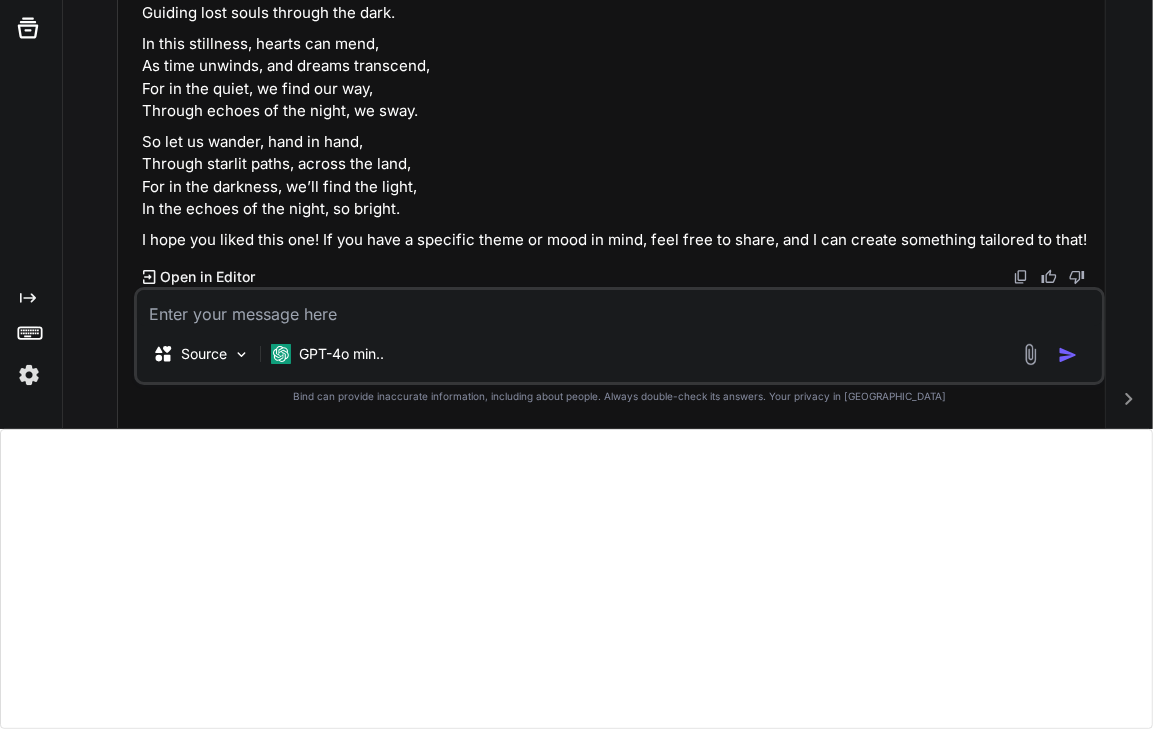 scroll, scrollTop: 1870, scrollLeft: 0, axis: vertical 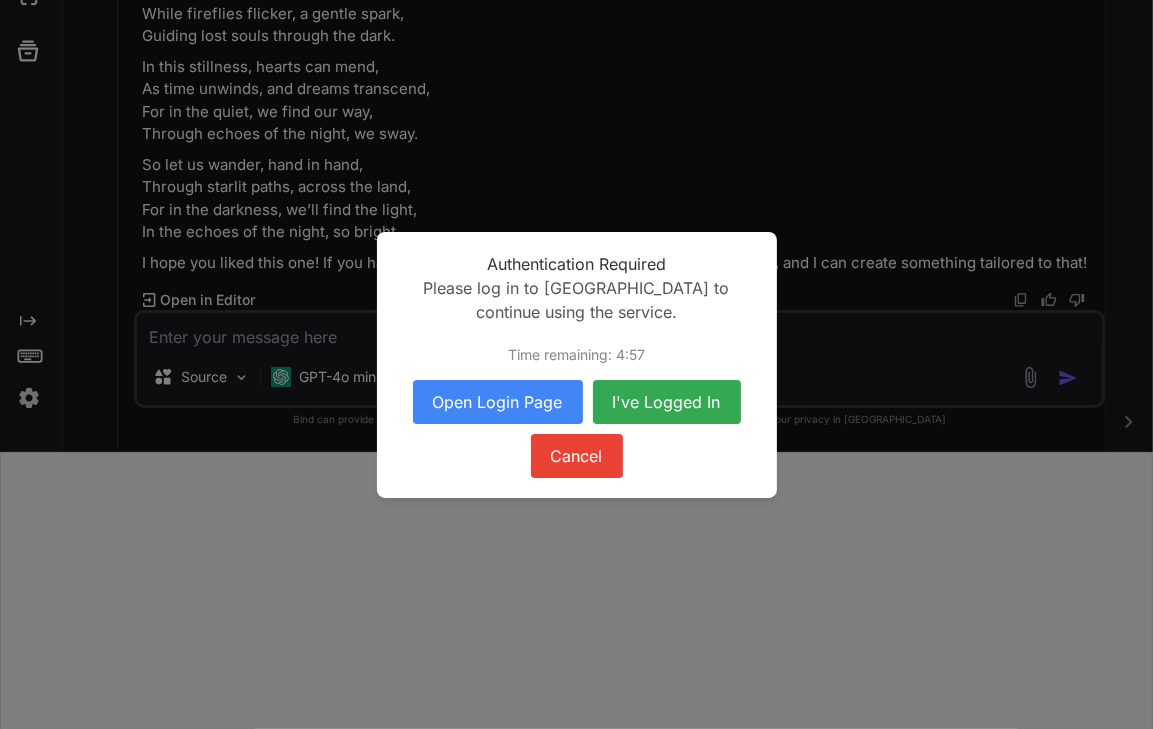 click on "I've Logged In" at bounding box center (667, 402) 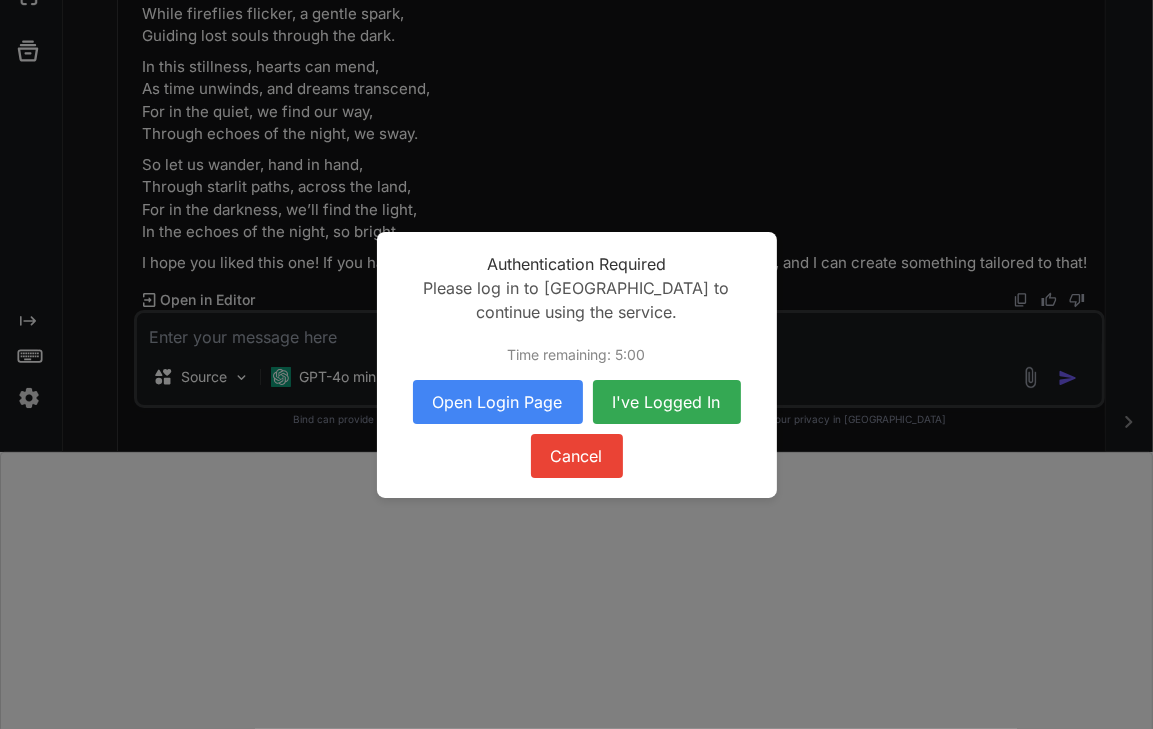 click on "I've Logged In" at bounding box center [667, 402] 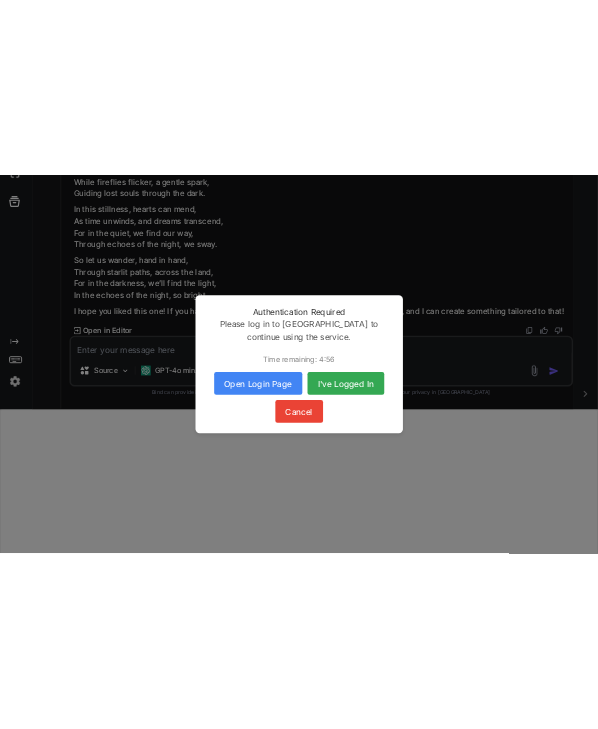 scroll, scrollTop: 1892, scrollLeft: 0, axis: vertical 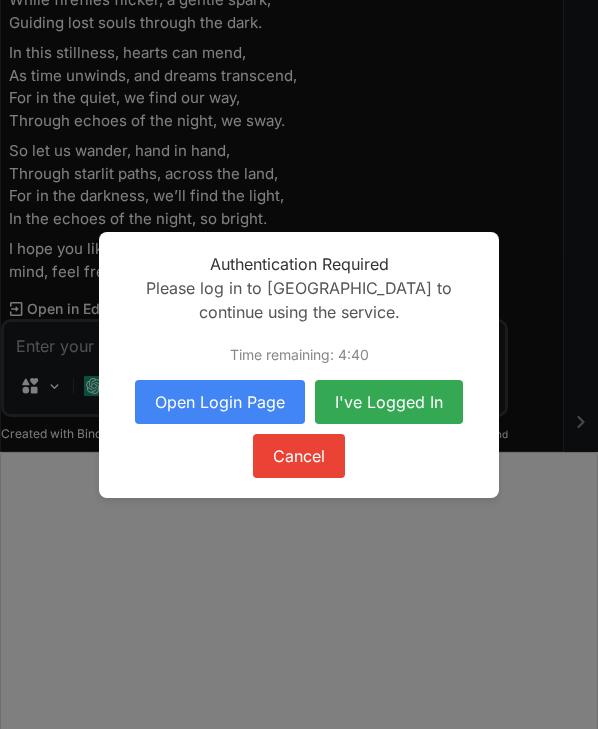 click on "I've Logged In" at bounding box center [389, 402] 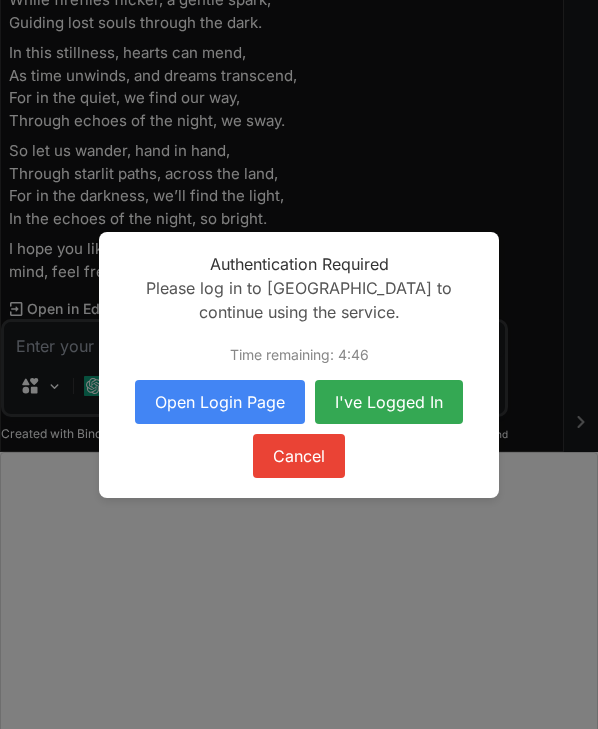 click on "Cancel" at bounding box center (299, 456) 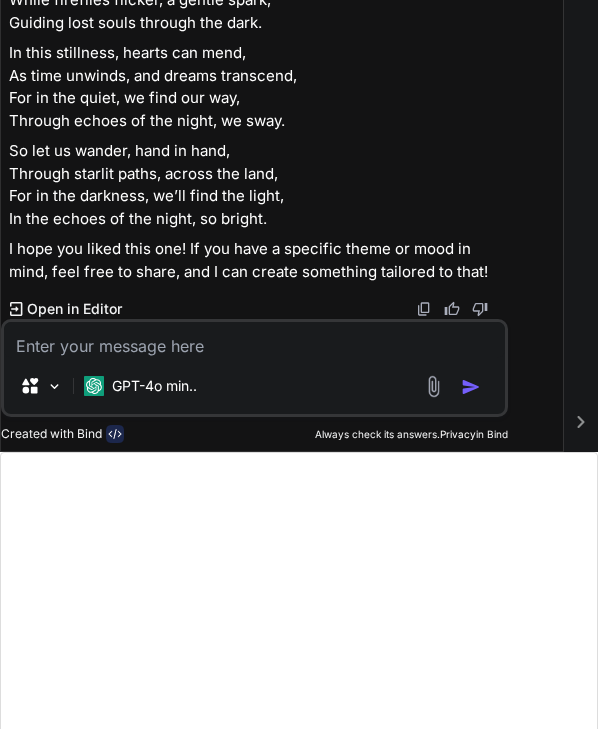 click at bounding box center (254, 340) 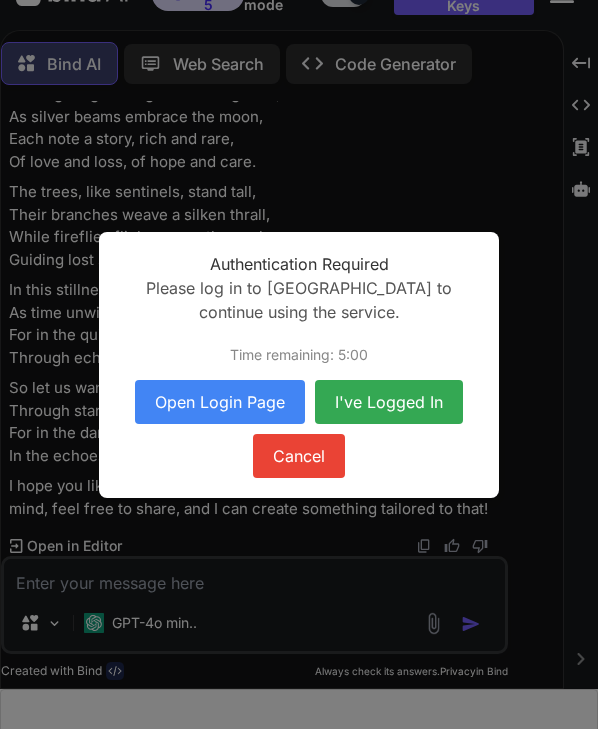 scroll, scrollTop: 19, scrollLeft: 0, axis: vertical 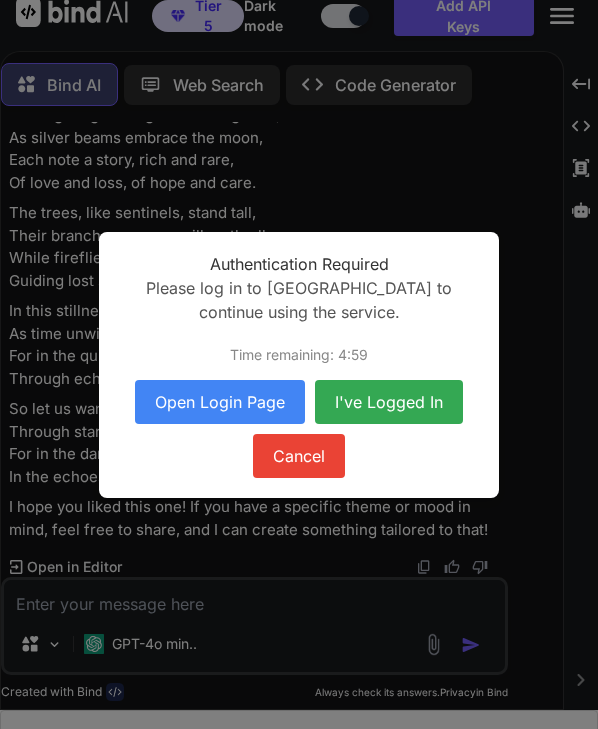 click on "Cancel" at bounding box center (299, 456) 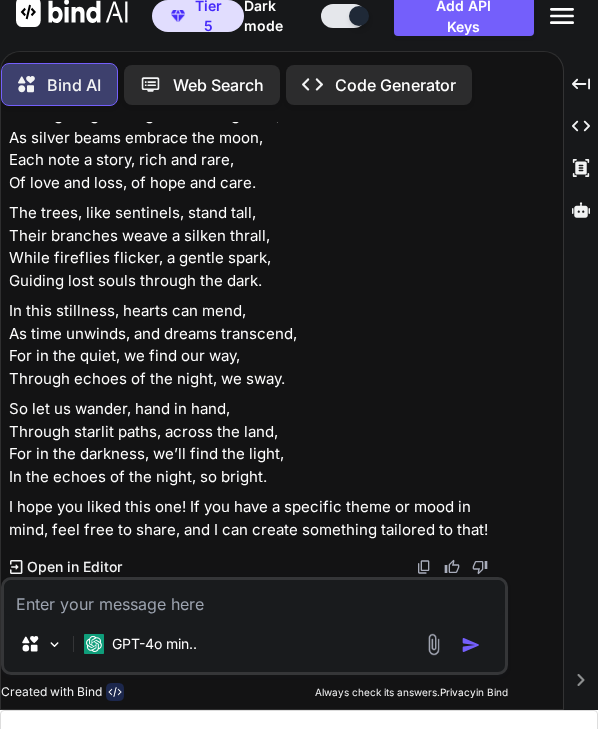 click on "So let us wander, hand in hand,
Through starlit paths, across the land,
For in the darkness, we’ll find the light,
In the echoes of the night, so bright." at bounding box center (256, 443) 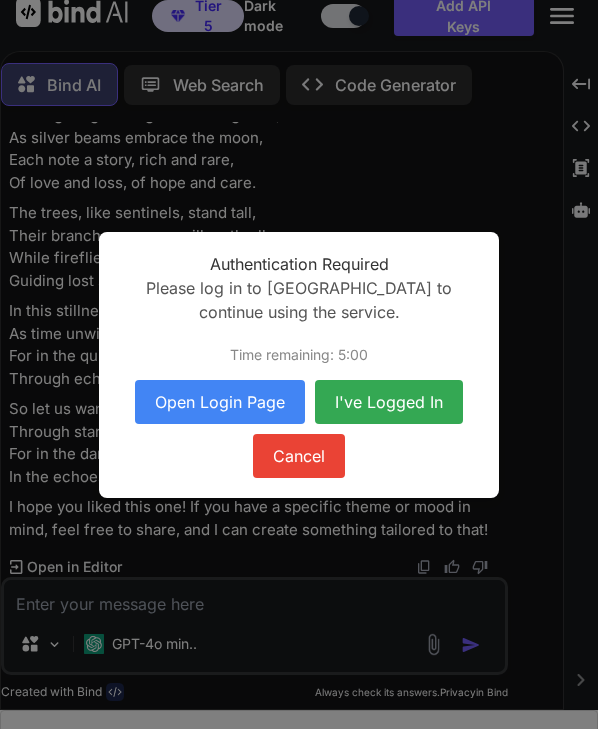 click on "Cancel" at bounding box center [299, 456] 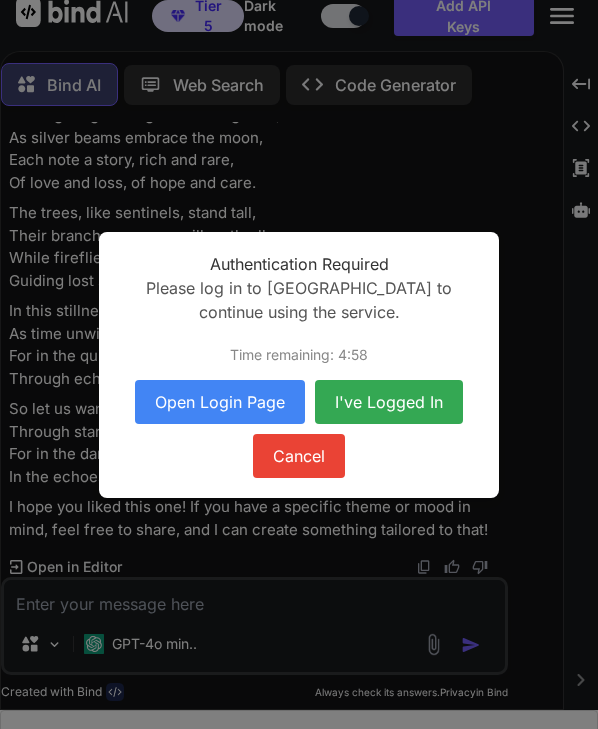 click on "Cancel" at bounding box center [299, 456] 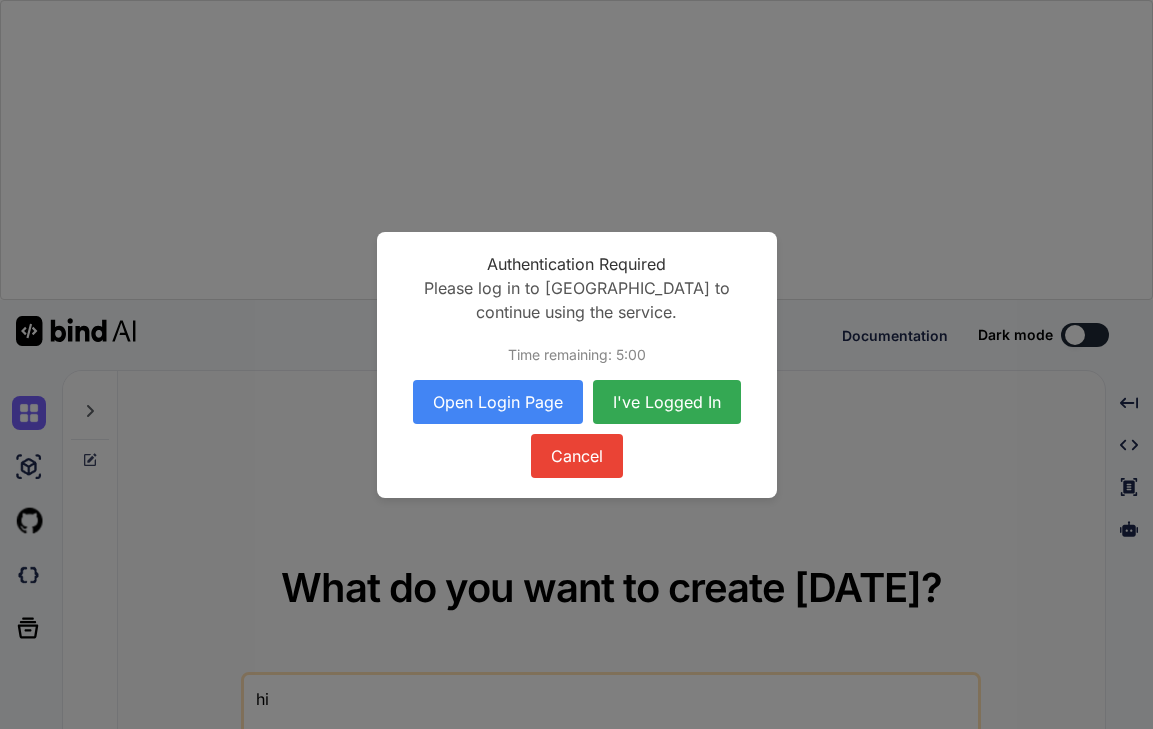 scroll, scrollTop: 0, scrollLeft: 0, axis: both 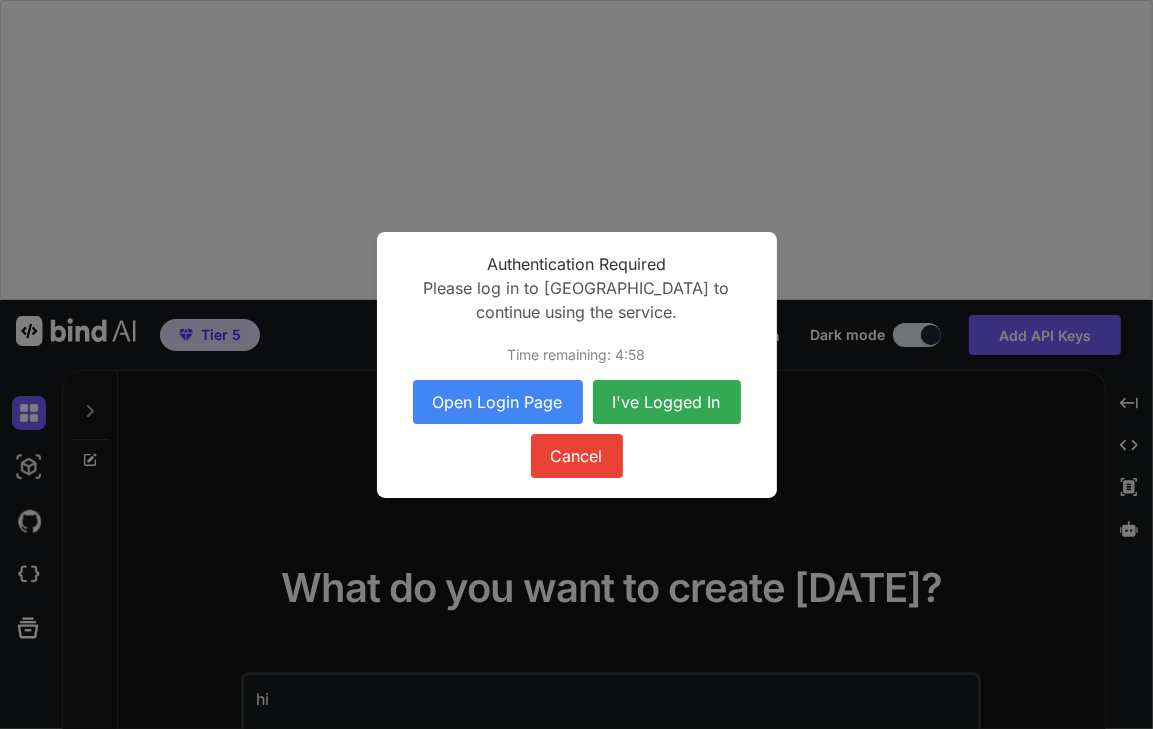 type on "x" 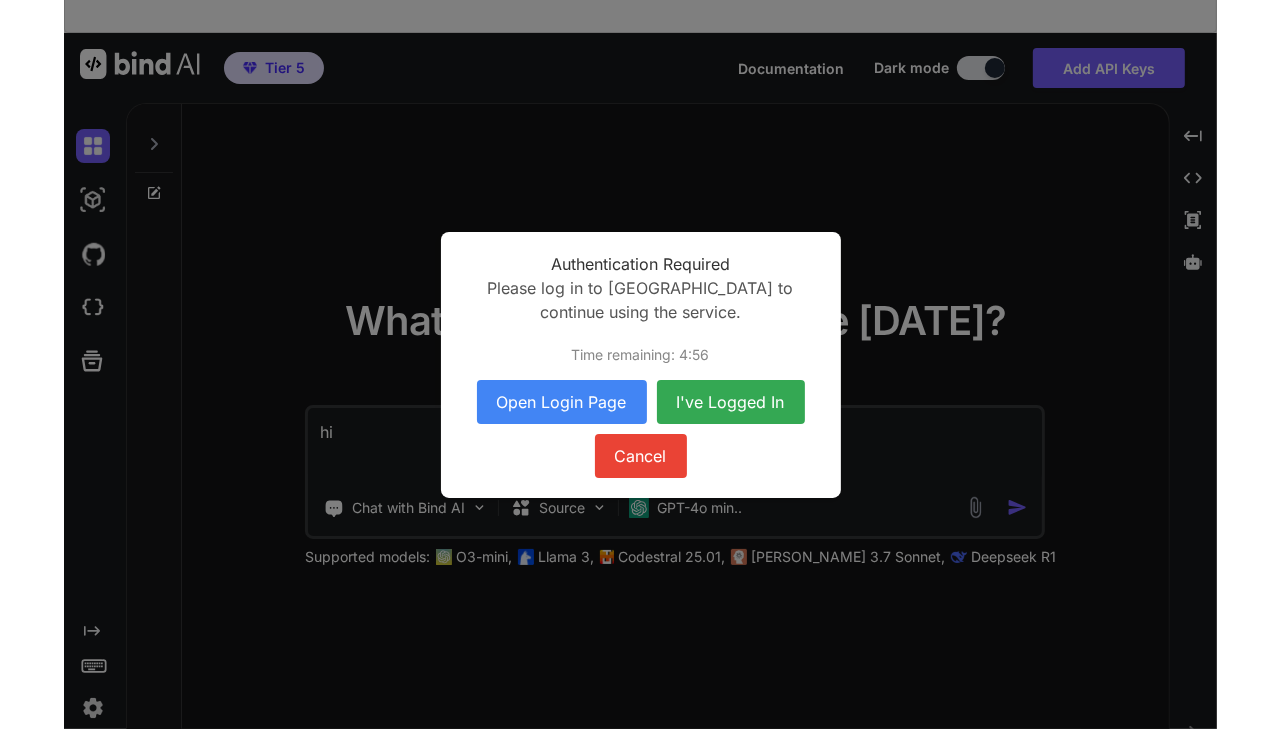 scroll, scrollTop: 300, scrollLeft: 0, axis: vertical 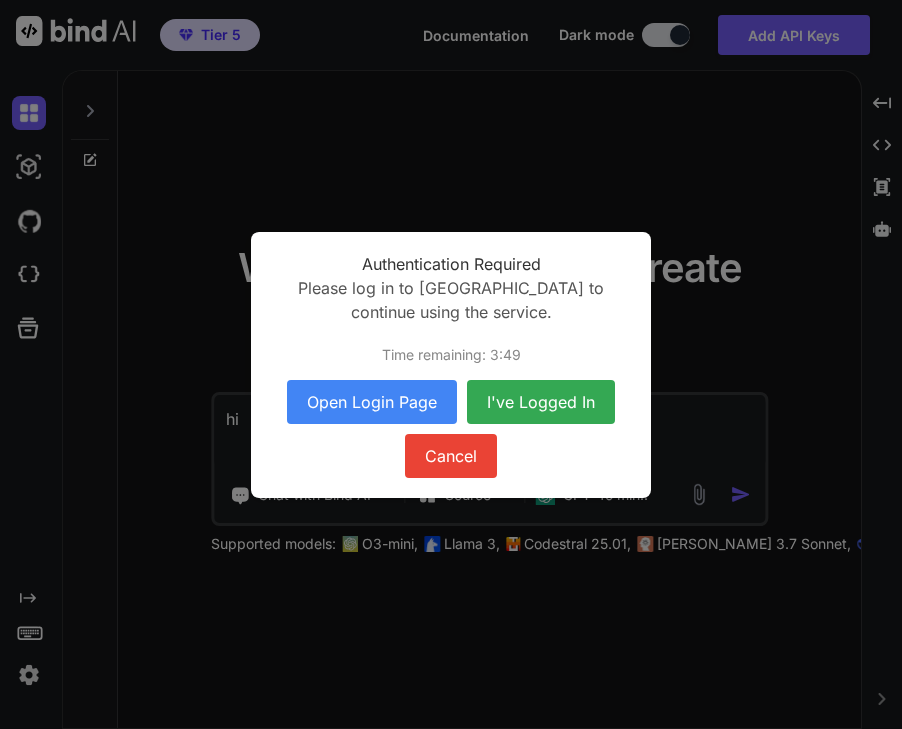 click on "Cancel" at bounding box center [451, 456] 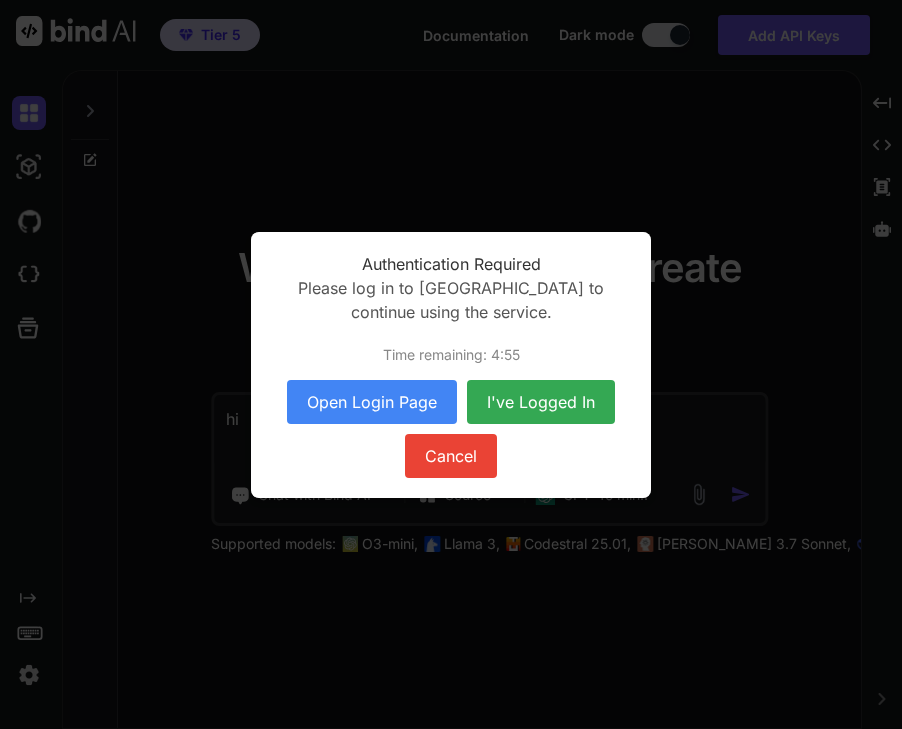 click on "Open Login Page" at bounding box center [372, 402] 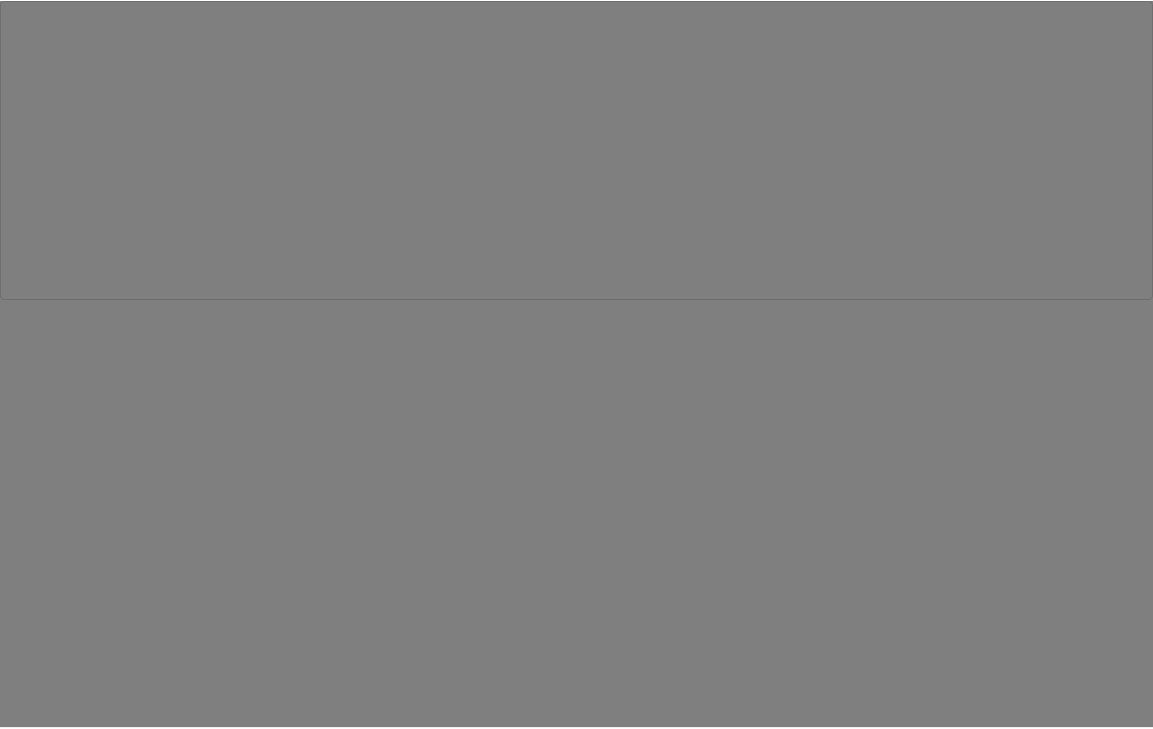 scroll, scrollTop: 0, scrollLeft: 0, axis: both 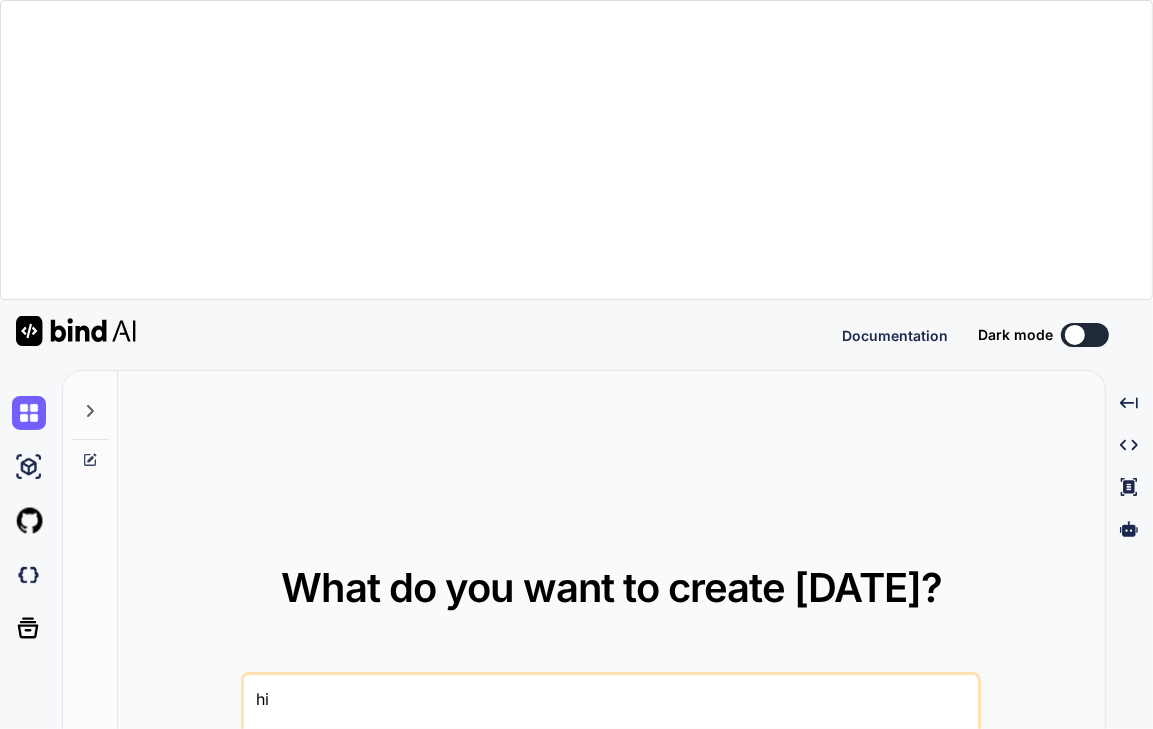 type on "x" 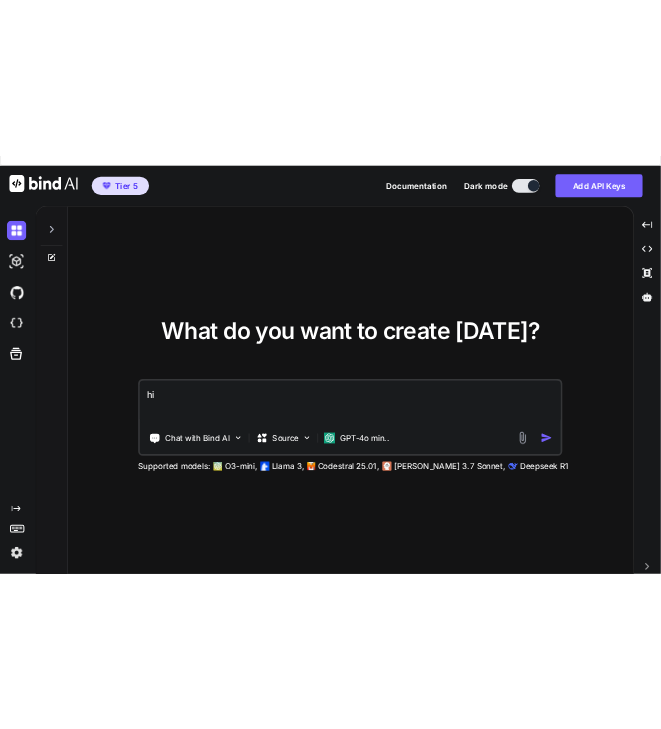 scroll, scrollTop: 285, scrollLeft: 0, axis: vertical 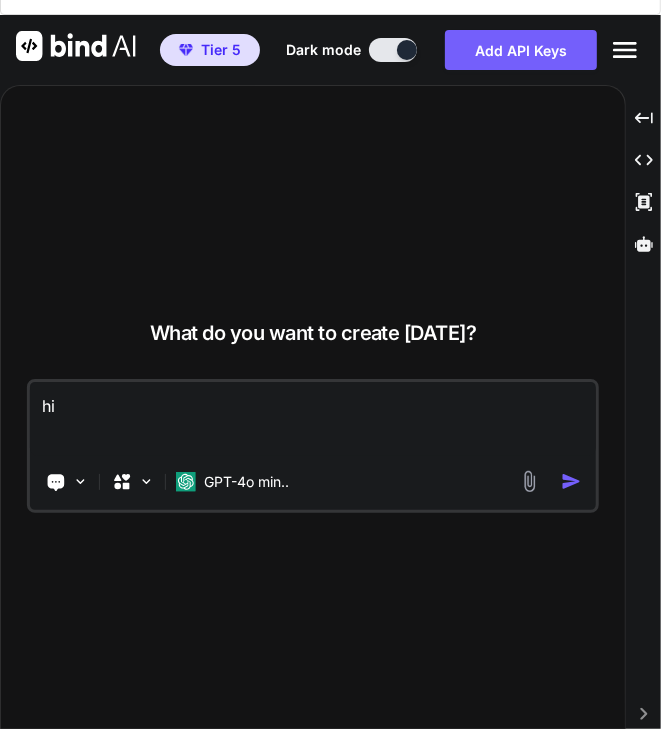 click on "hi" at bounding box center (313, 419) 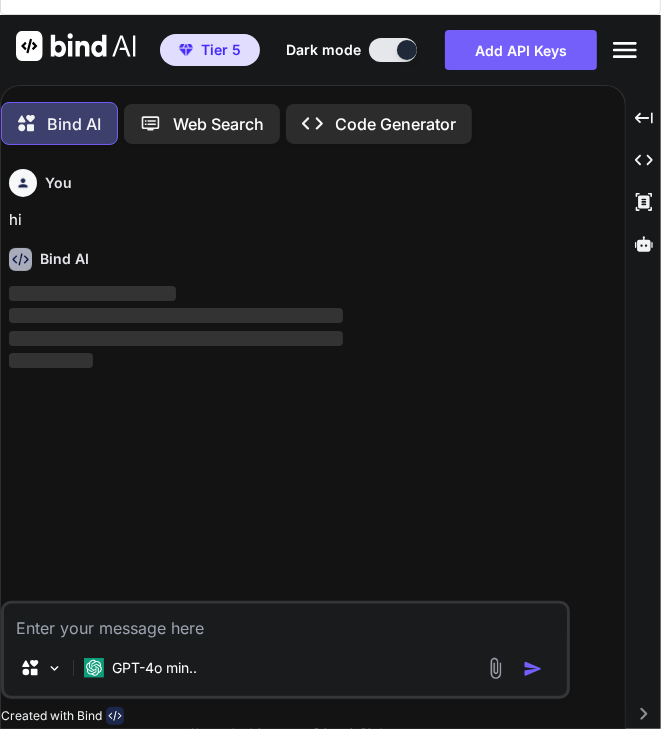 scroll, scrollTop: 300, scrollLeft: 0, axis: vertical 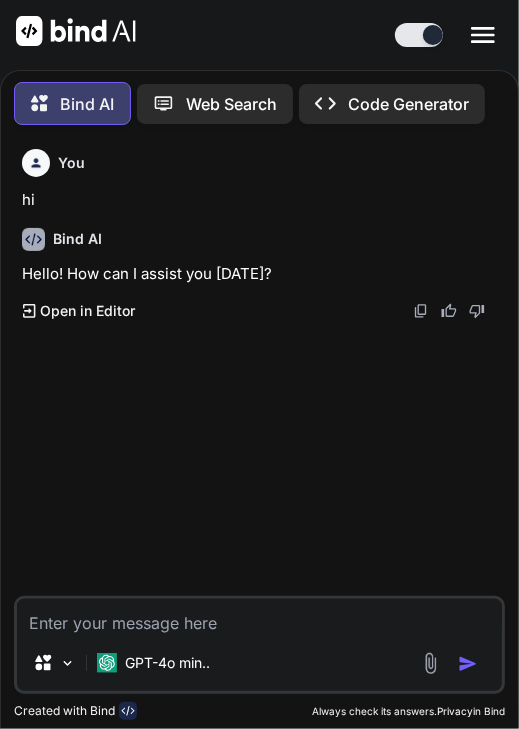 click at bounding box center [259, 617] 